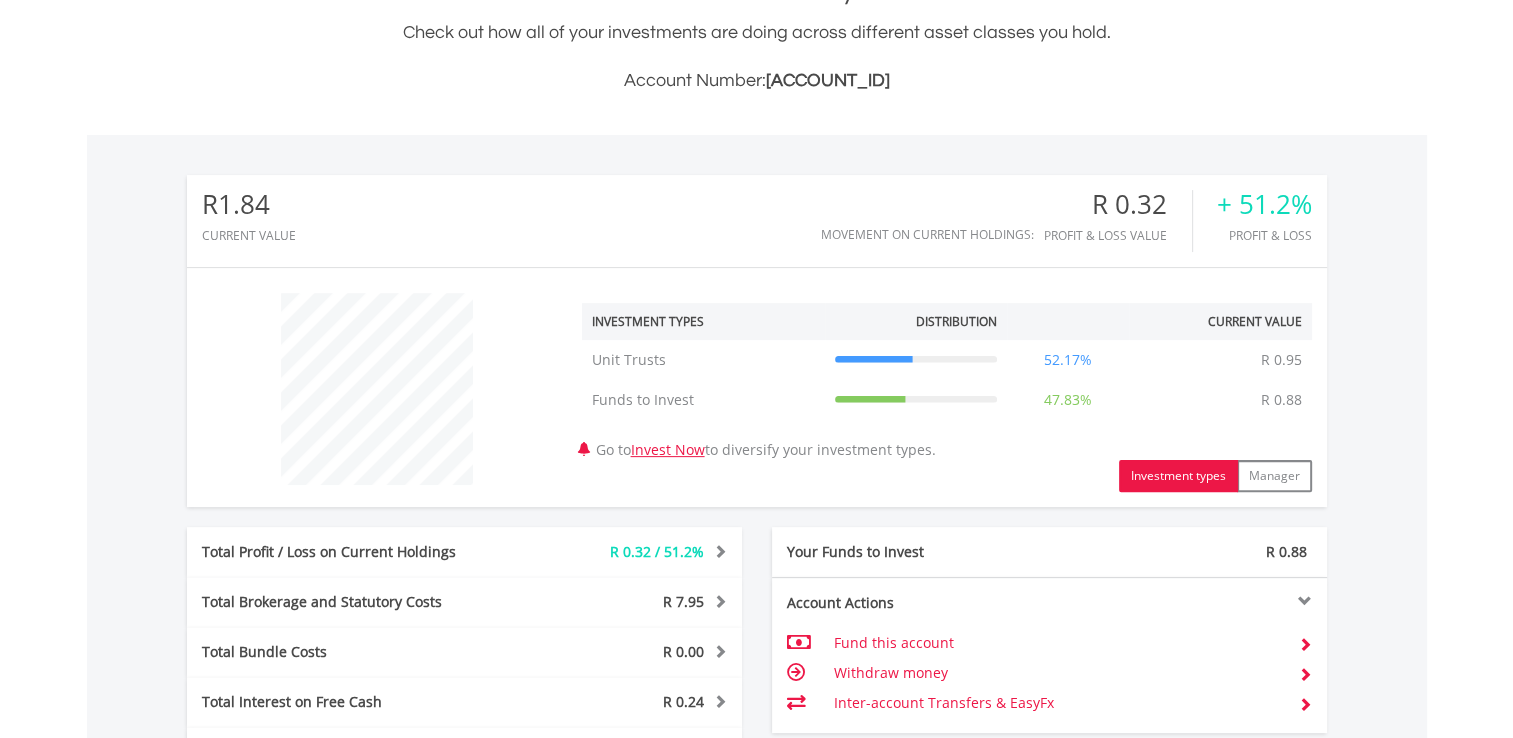 scroll, scrollTop: 487, scrollLeft: 0, axis: vertical 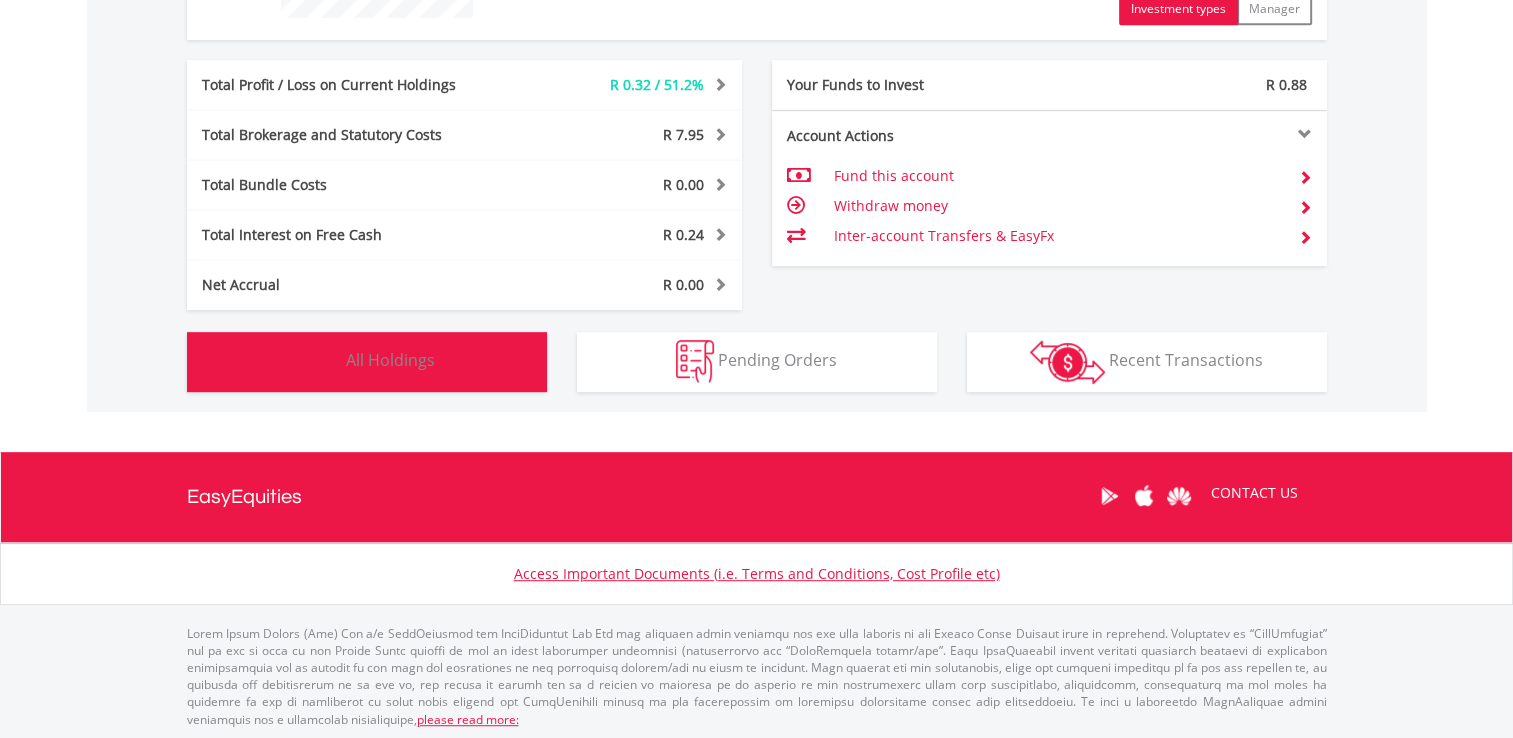 click on "Holdings
All Holdings" at bounding box center (367, 362) 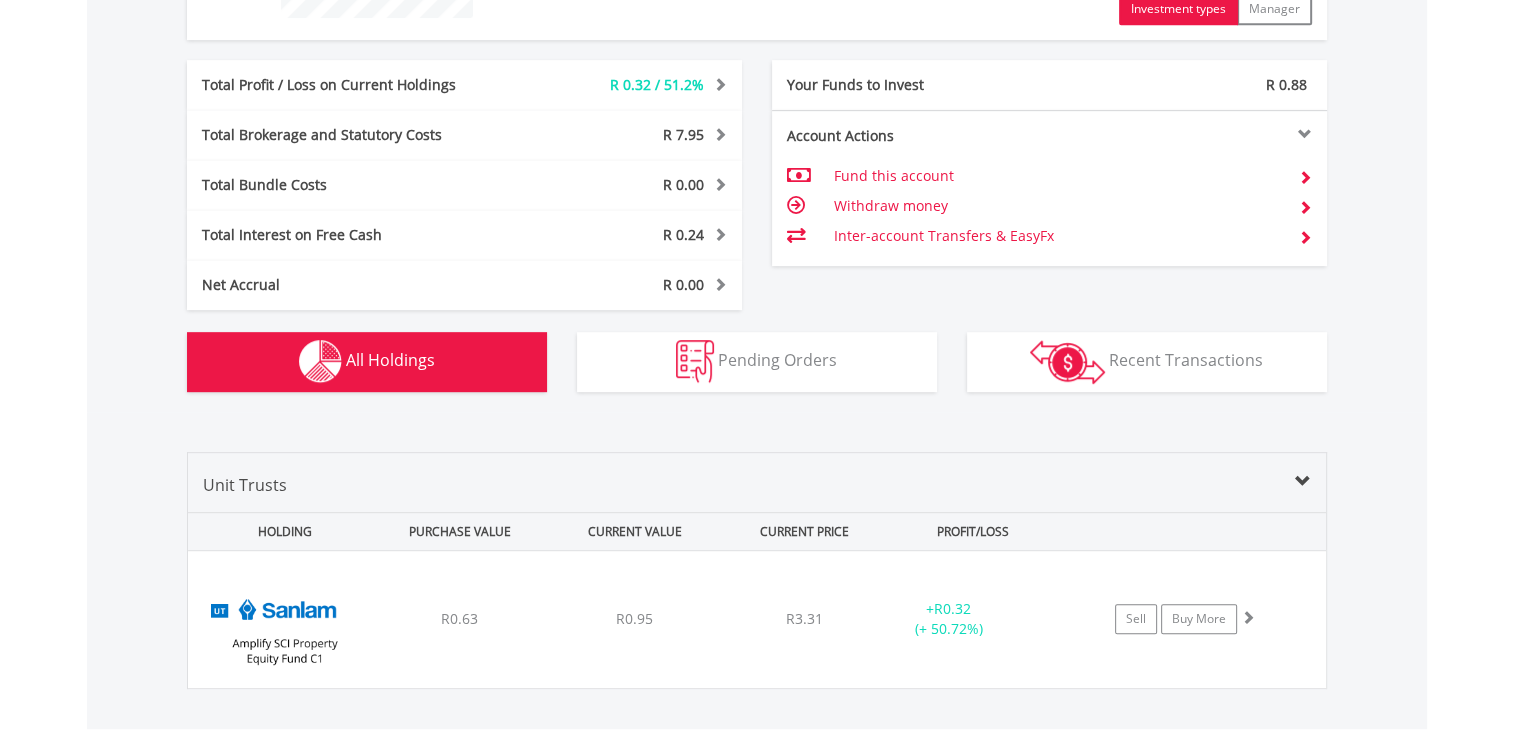 scroll, scrollTop: 1232, scrollLeft: 0, axis: vertical 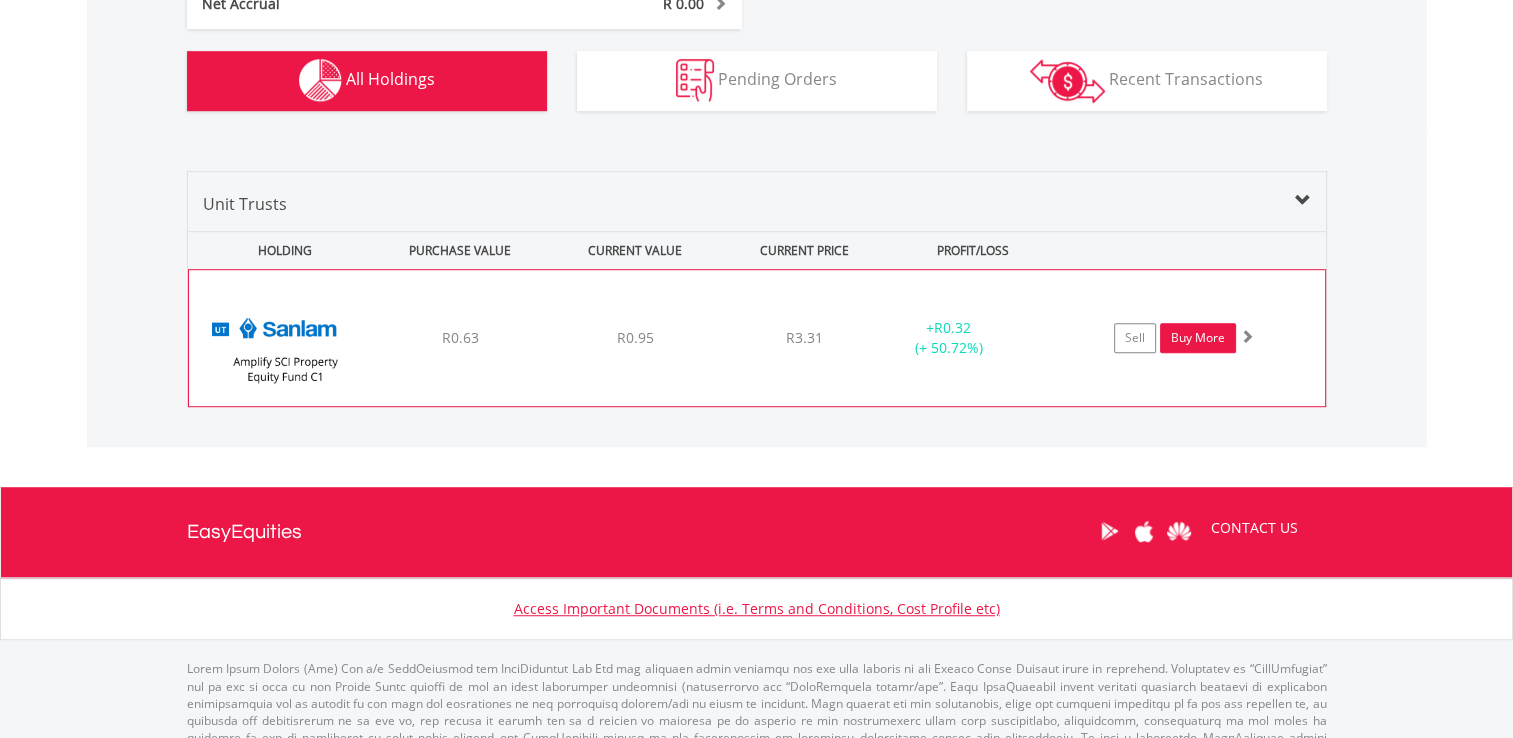 click on "Buy More" at bounding box center (1198, 338) 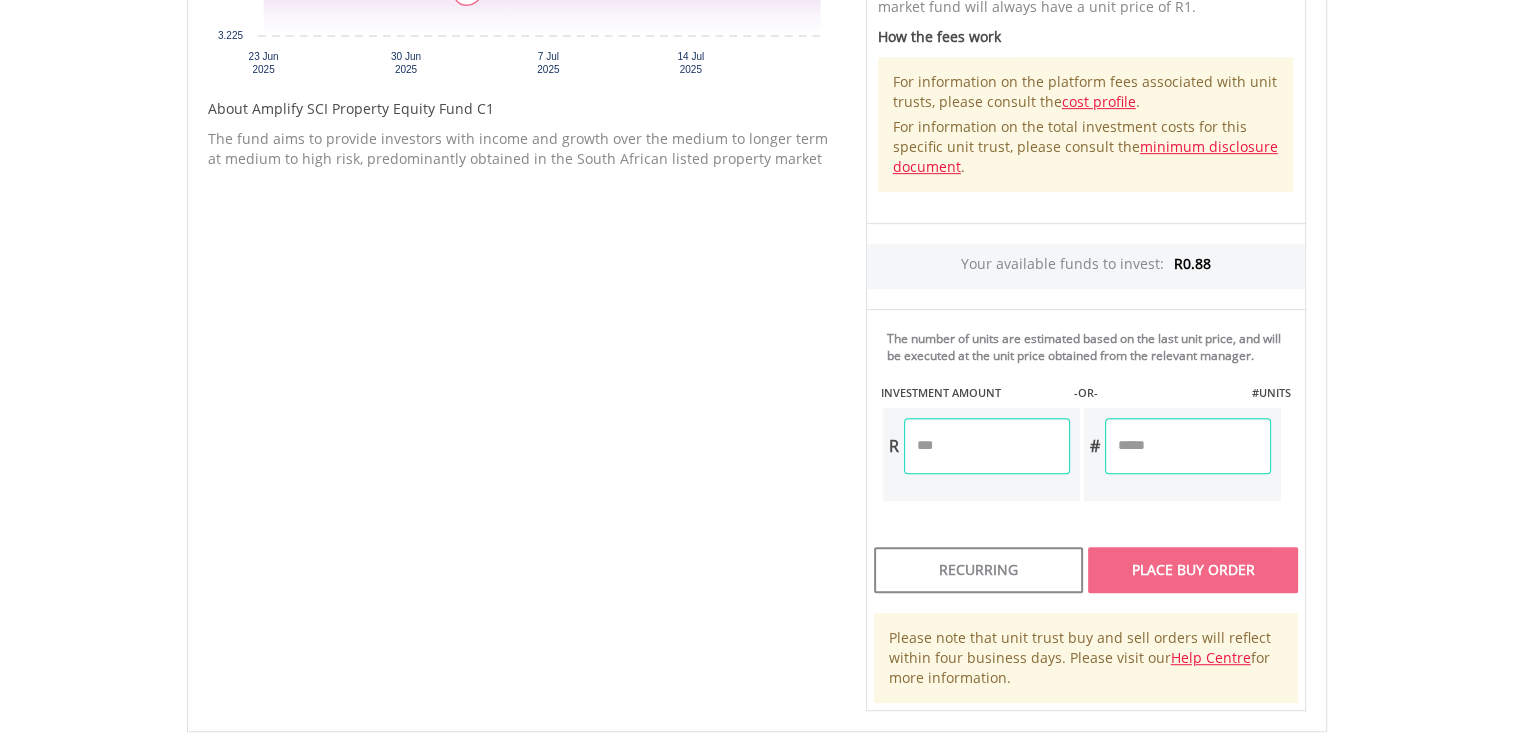 scroll, scrollTop: 960, scrollLeft: 0, axis: vertical 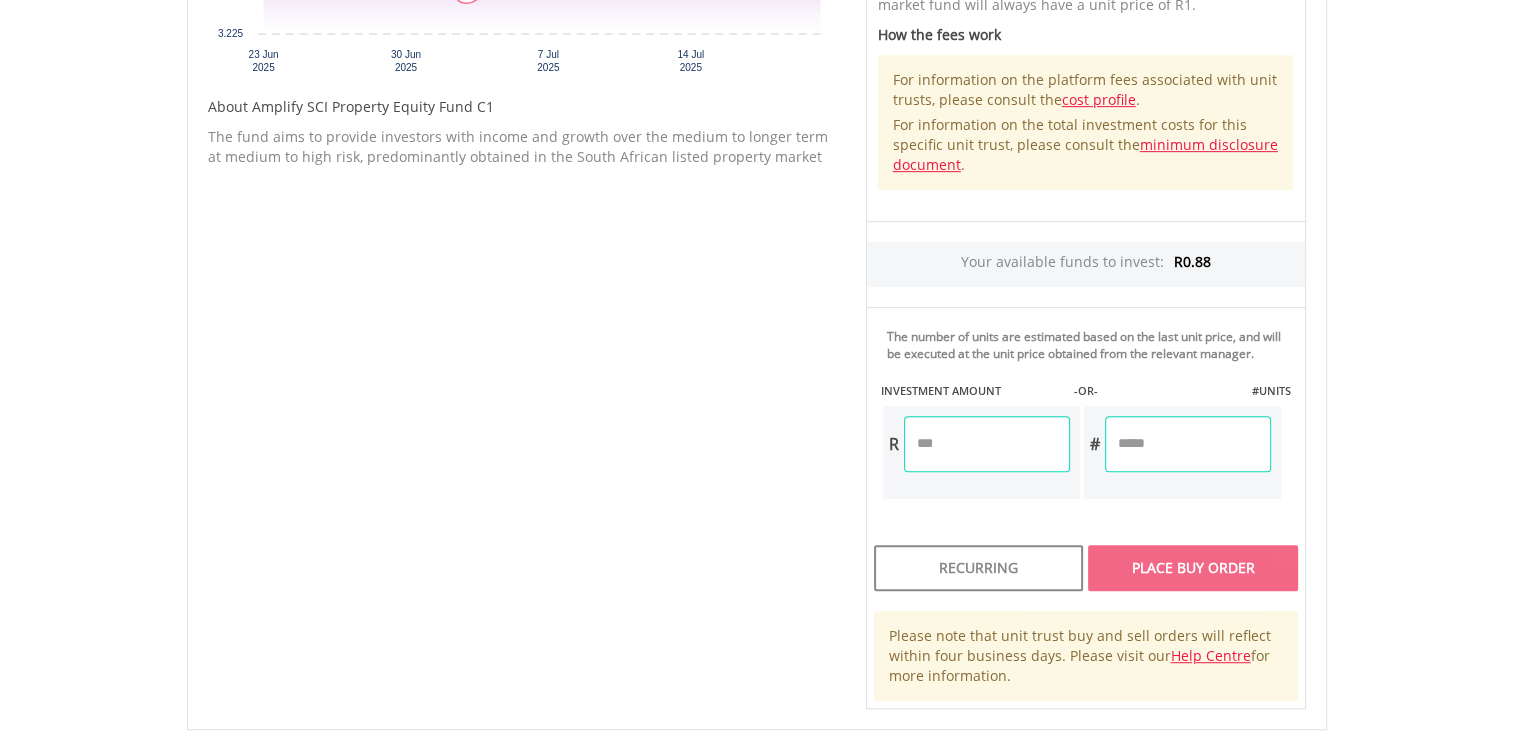 click at bounding box center [987, 444] 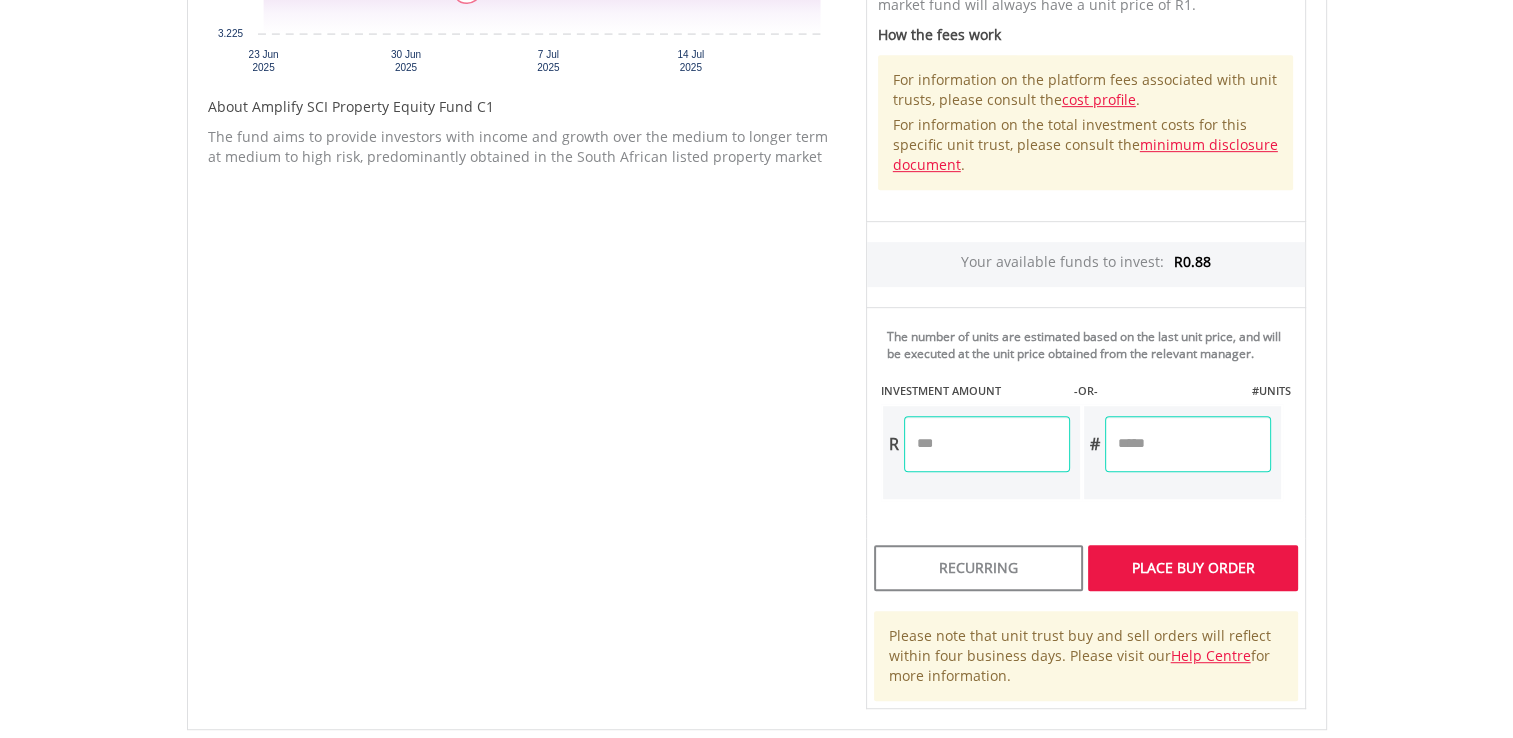 type on "*" 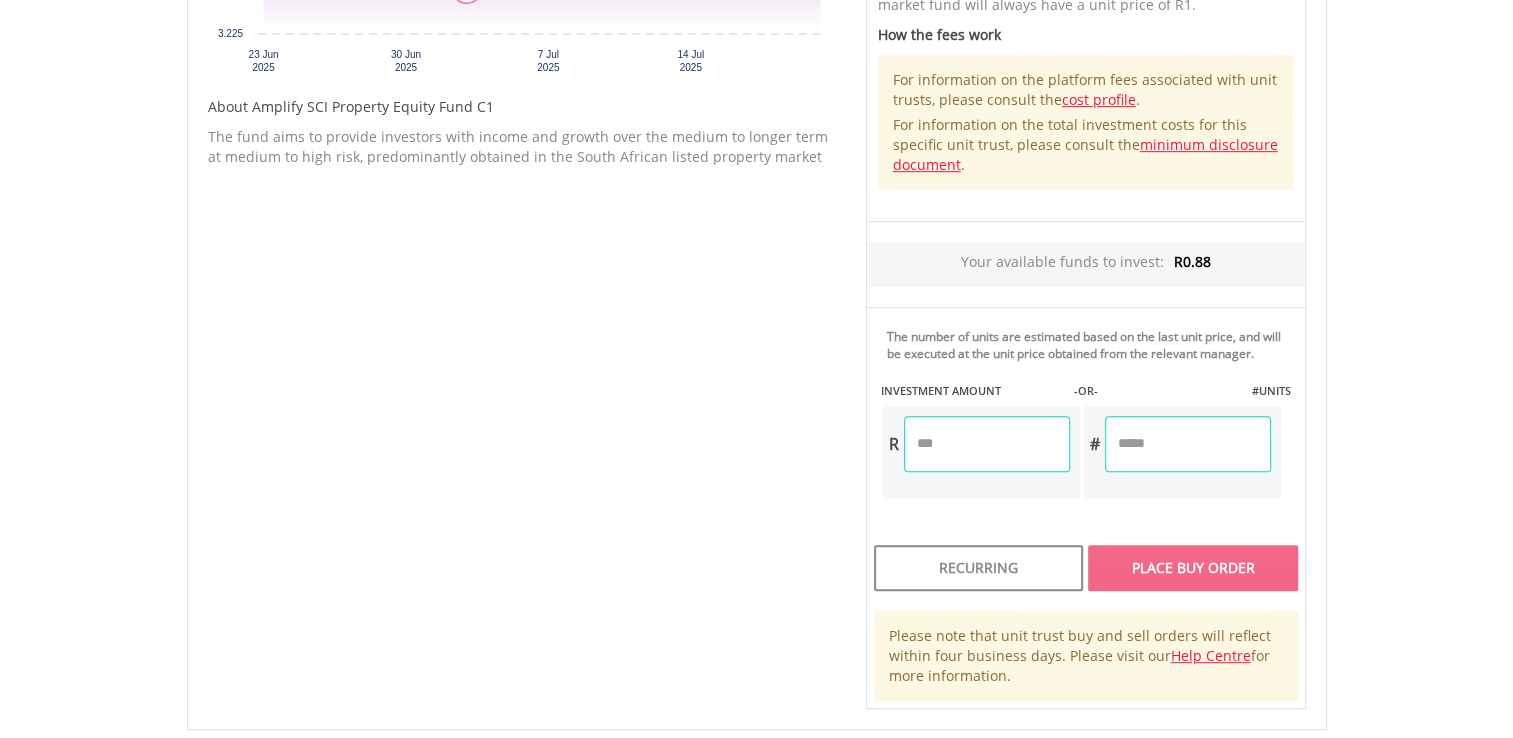 type on "*" 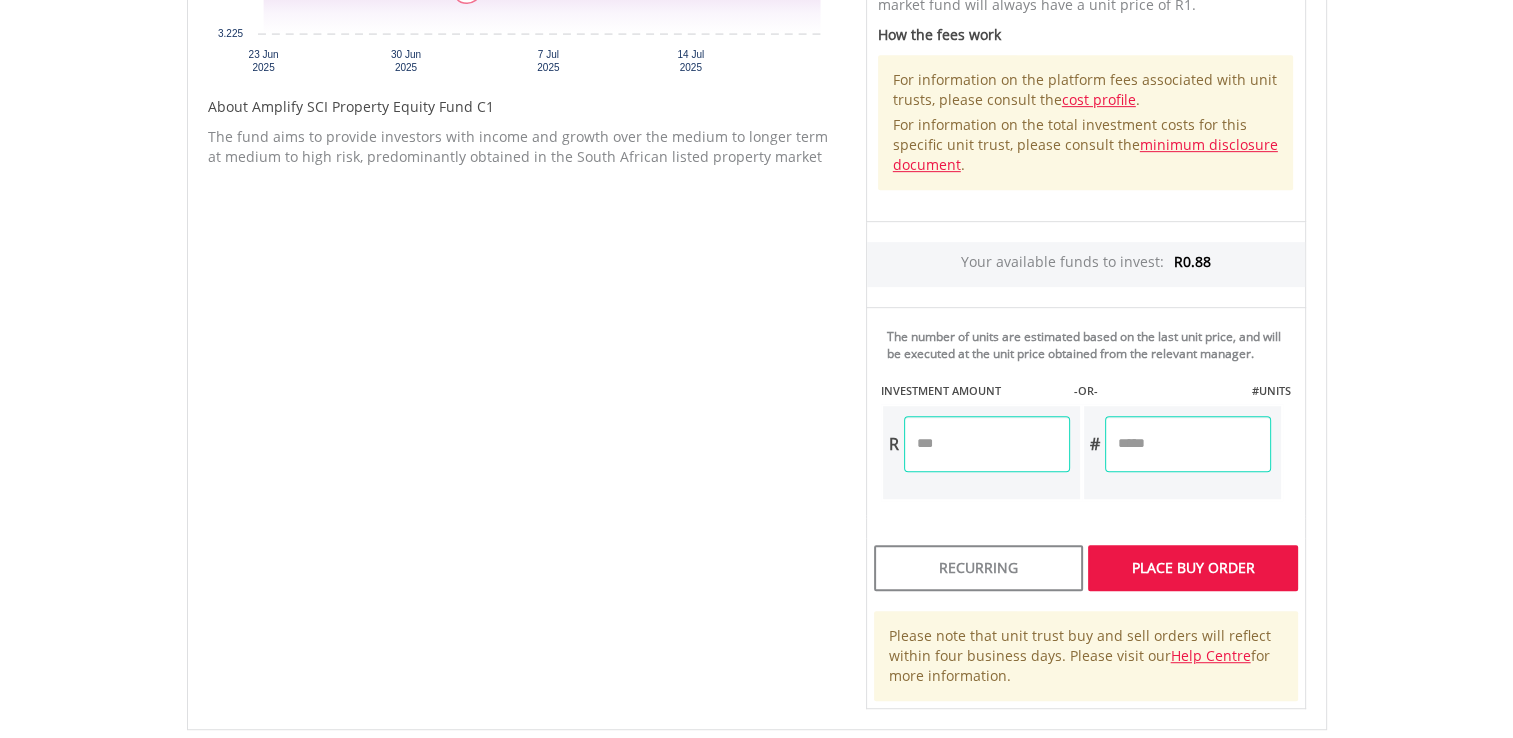 type on "****" 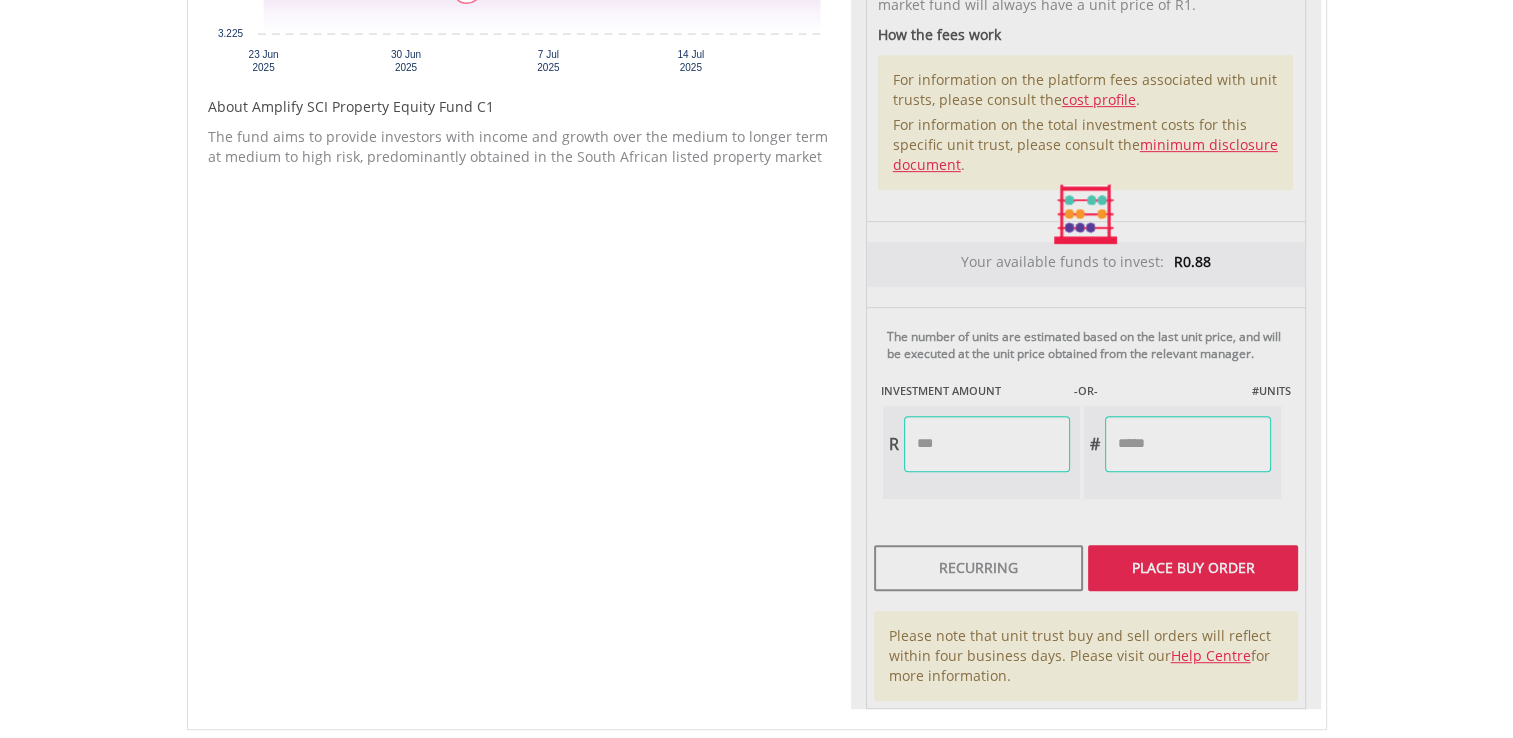 click on "Unit Price
R3.31
How the Pricing Works
Unit trusts use forward pricing. The price quoted is the unit price on the previous business day. Buy and sell orders received before 13h30 on a business day are processed at the end of that business day. Buy and sell orders received after 13h30 on a business day are processed at the end of the next business day. Please note that units in a money market fund will always have a unit price of R1.
How the fees work
For information on the platform fees associated with unit trusts, please consult the  cost profile .
minimum disclosure document .
R0.88 -OR- R **** #" at bounding box center [1086, 214] 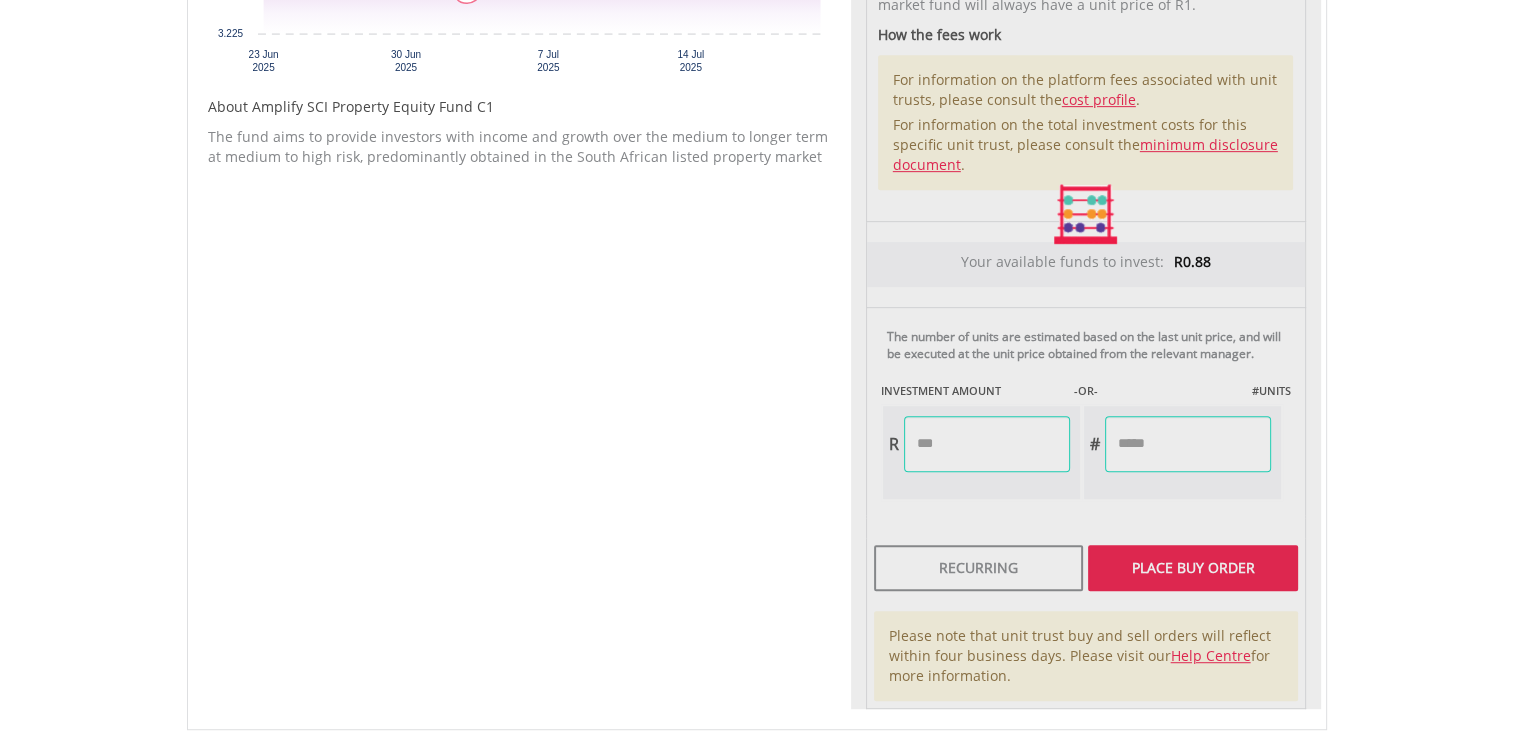type on "******" 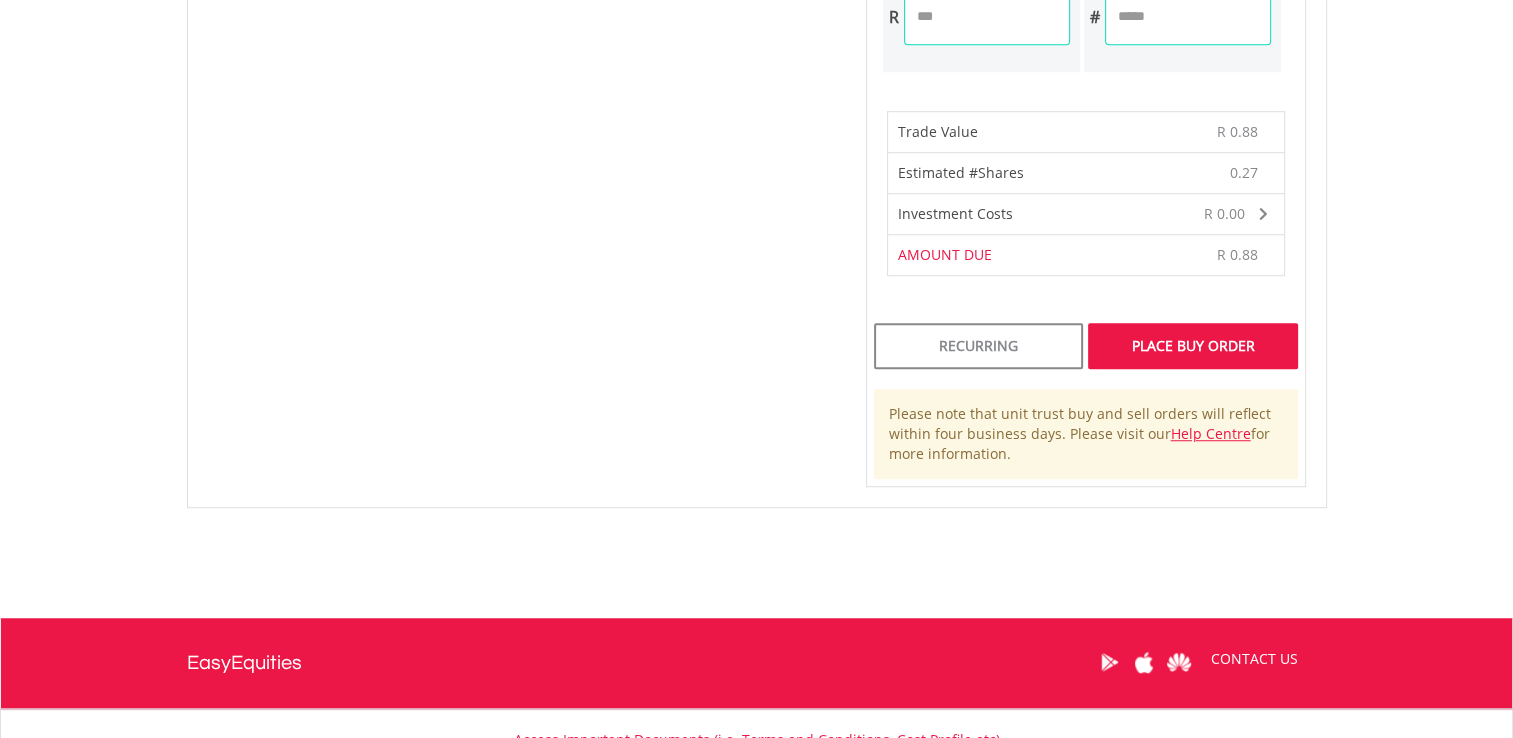 scroll, scrollTop: 1388, scrollLeft: 0, axis: vertical 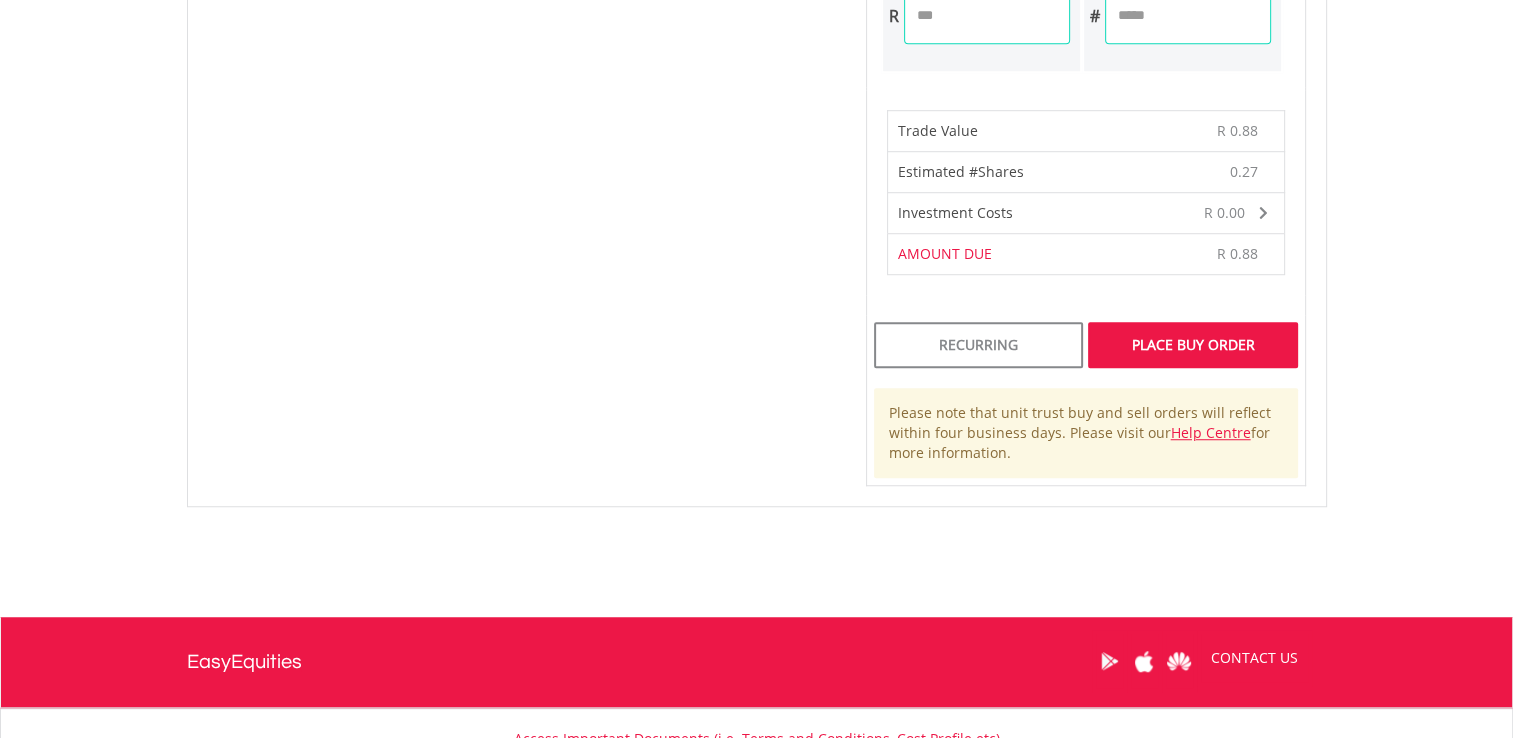 click on "Place Buy Order" at bounding box center (1192, 345) 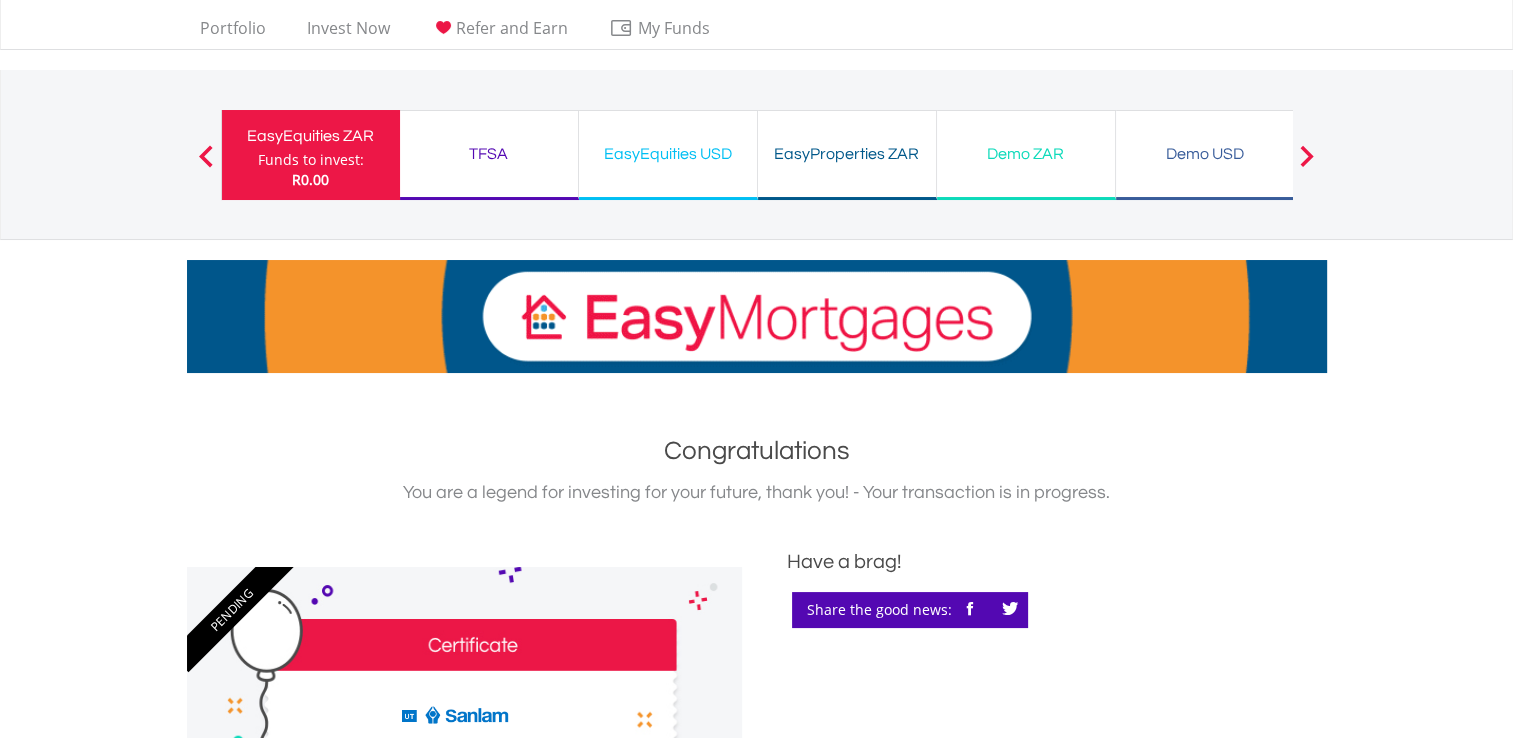 scroll, scrollTop: 0, scrollLeft: 0, axis: both 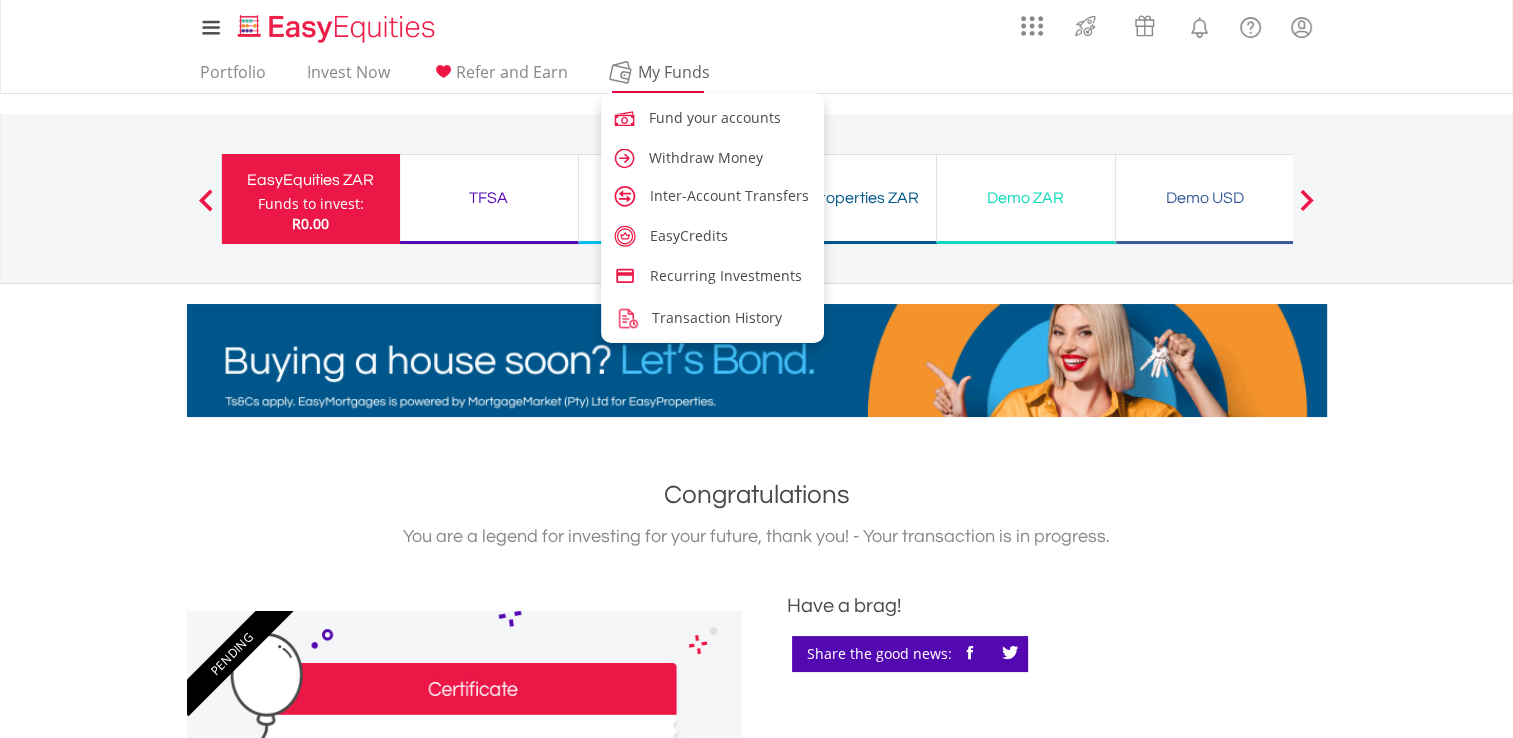 click on "My Funds" at bounding box center [674, 72] 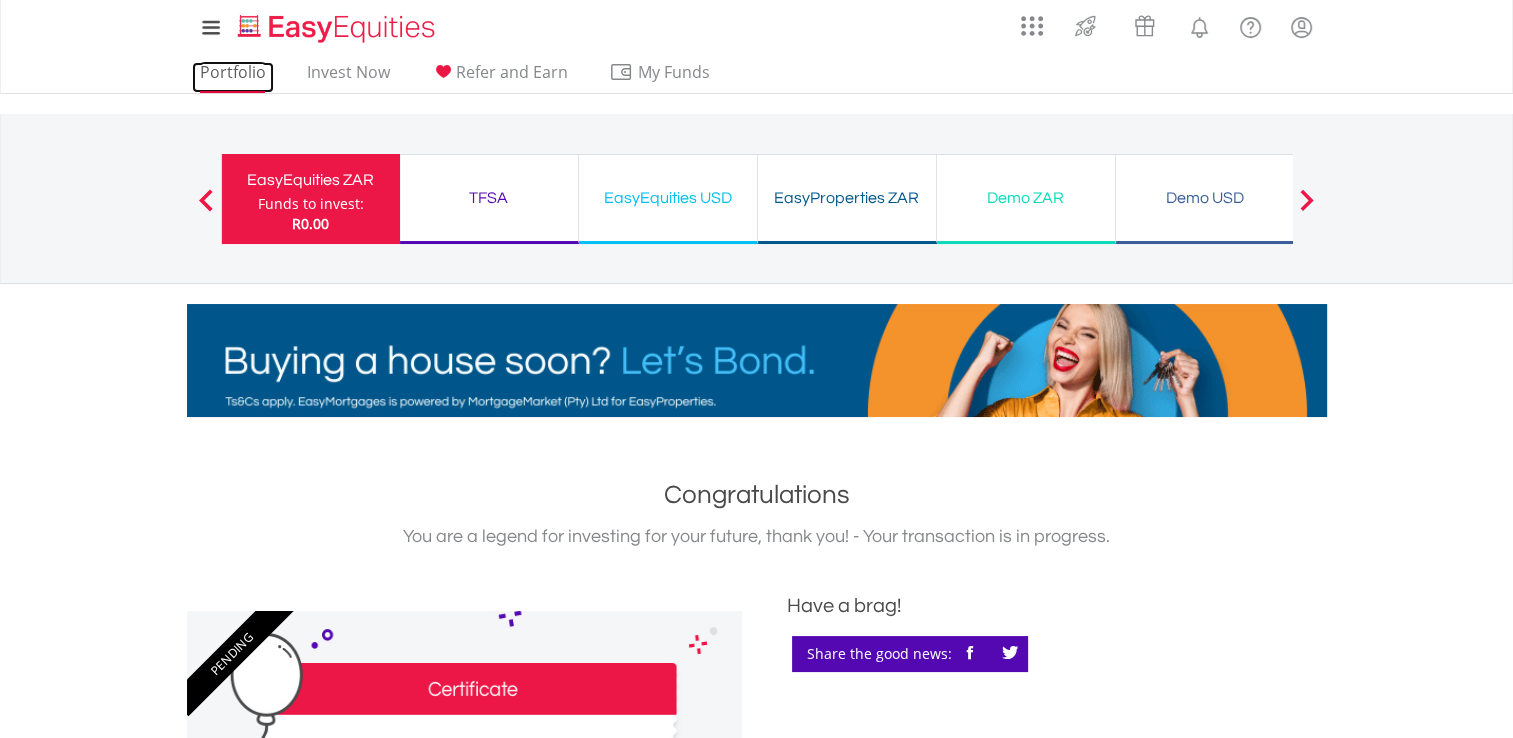 click on "Portfolio" at bounding box center [233, 77] 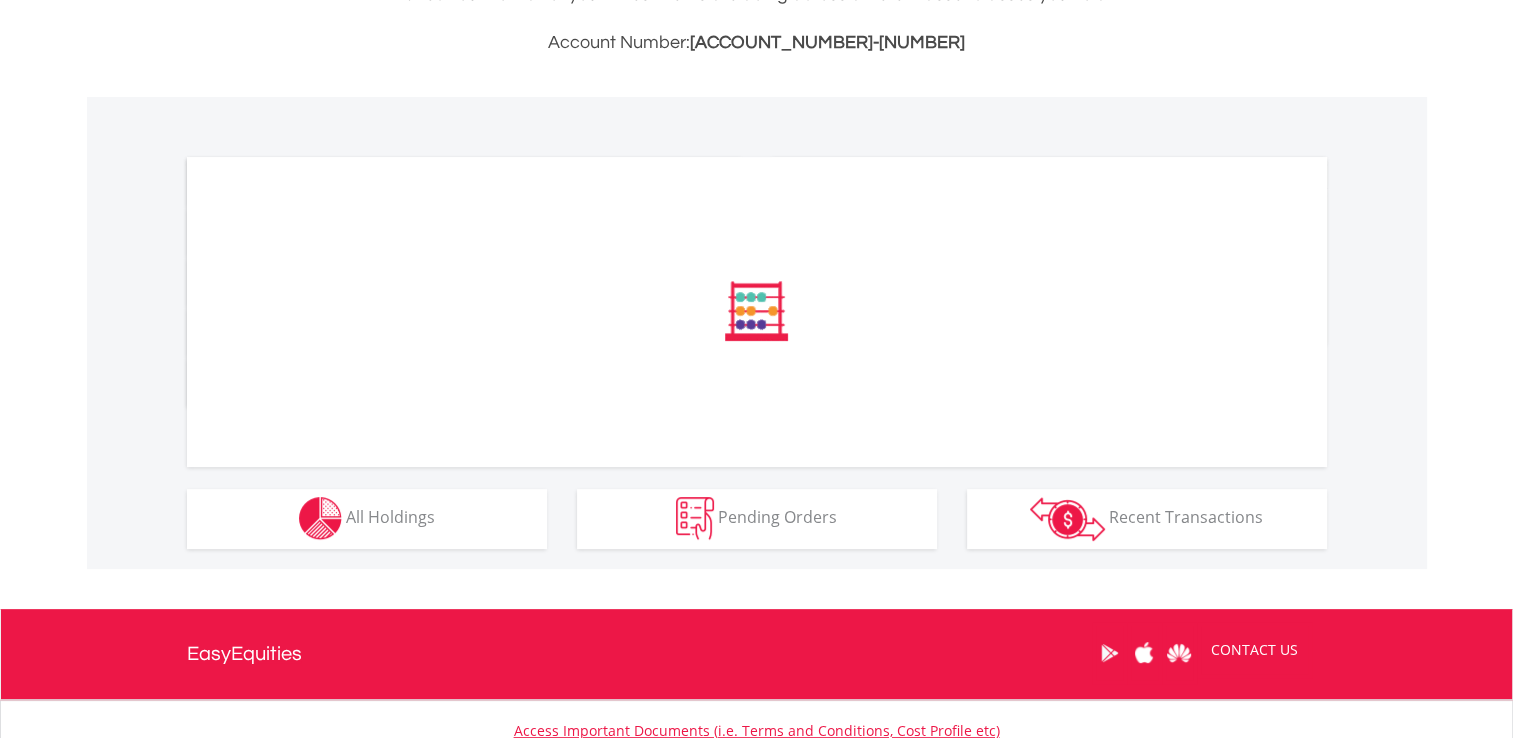 scroll, scrollTop: 524, scrollLeft: 0, axis: vertical 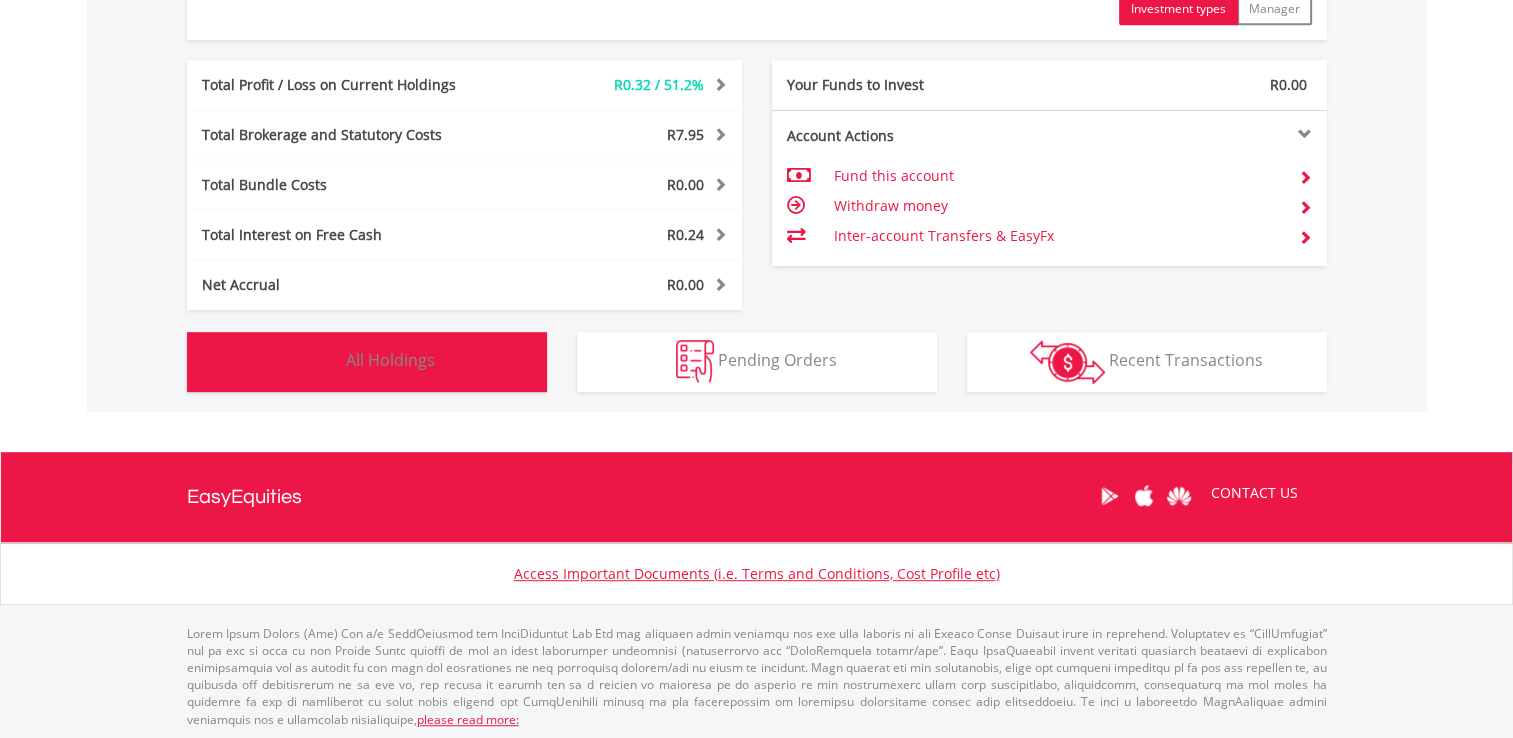 click on "Holdings
All Holdings" at bounding box center (367, 362) 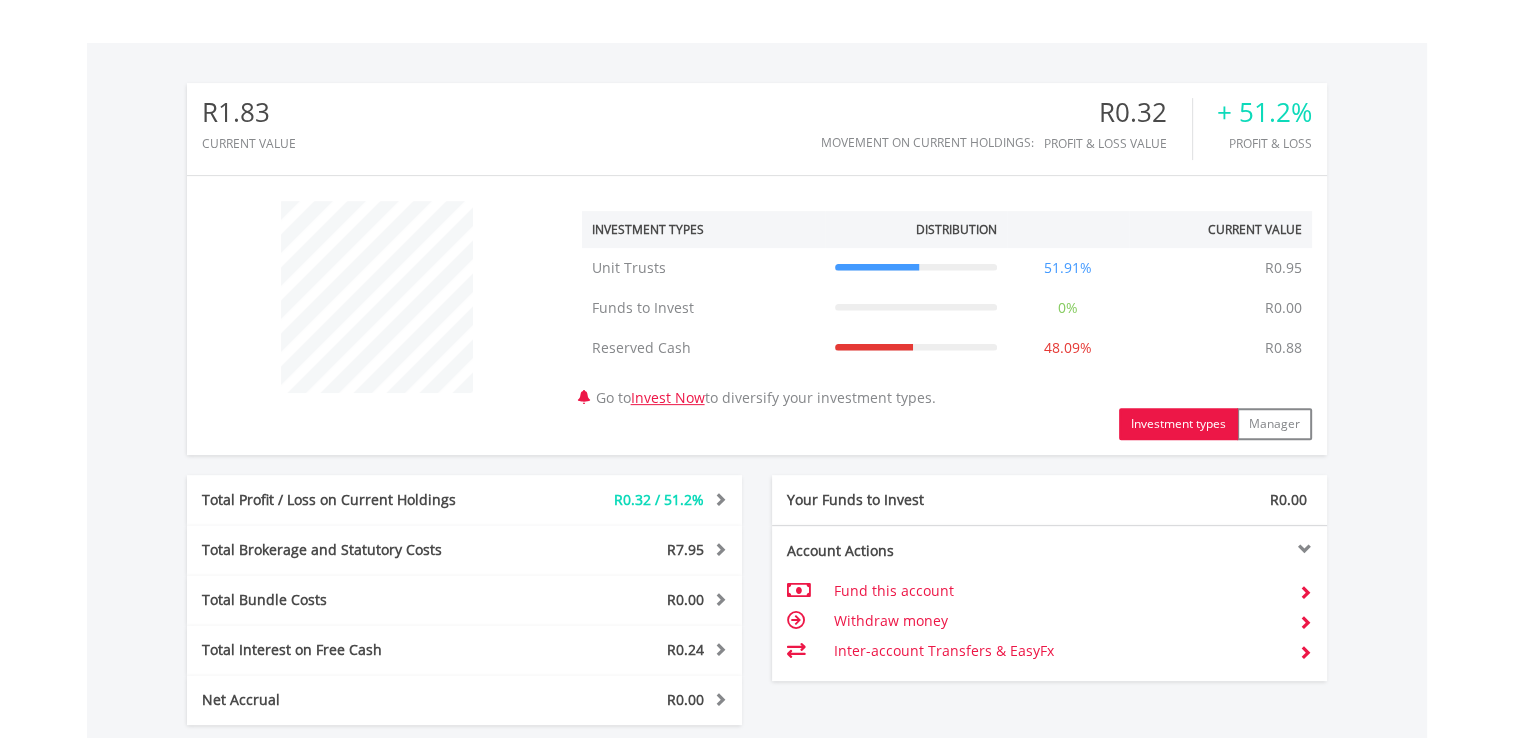 scroll, scrollTop: 630, scrollLeft: 0, axis: vertical 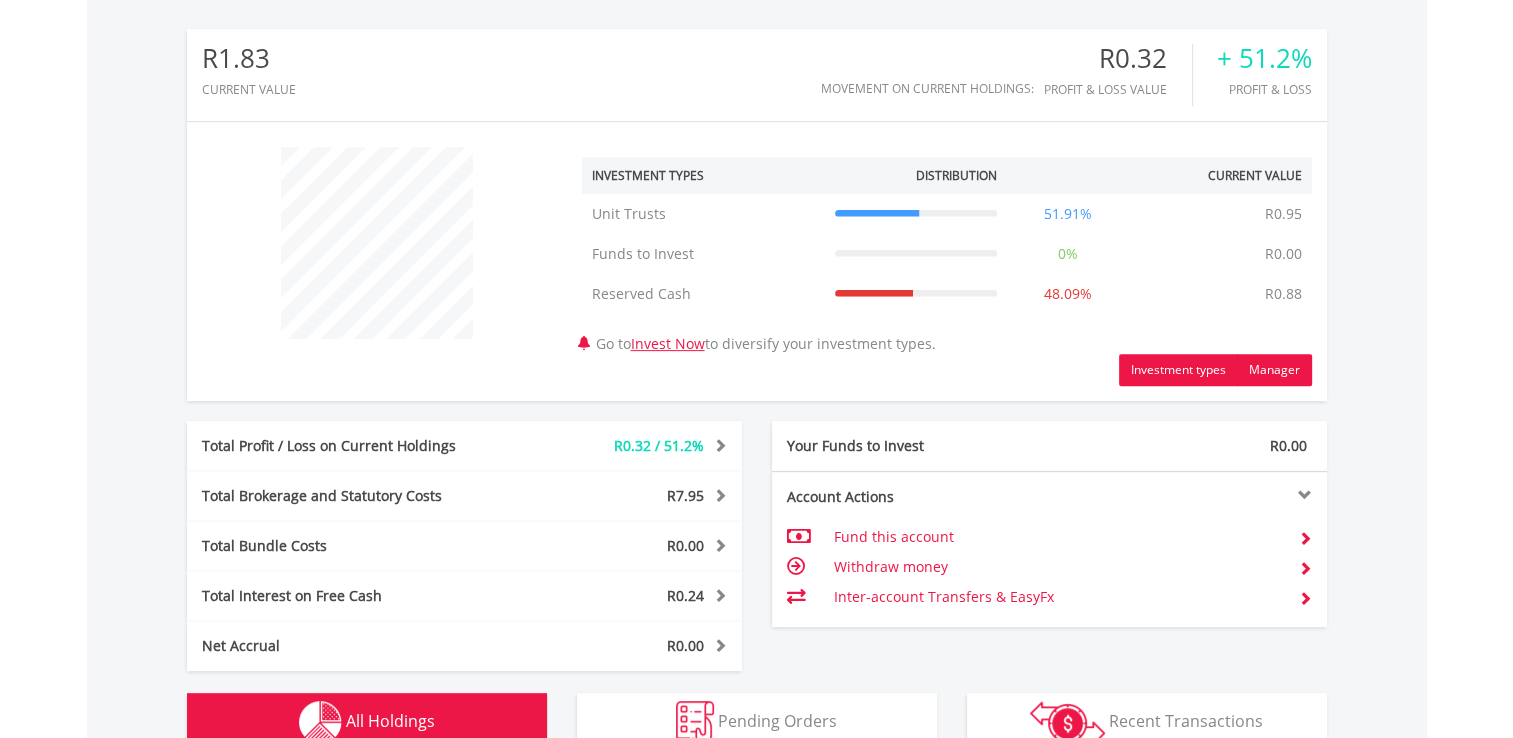 click on "Manager" at bounding box center [1274, 370] 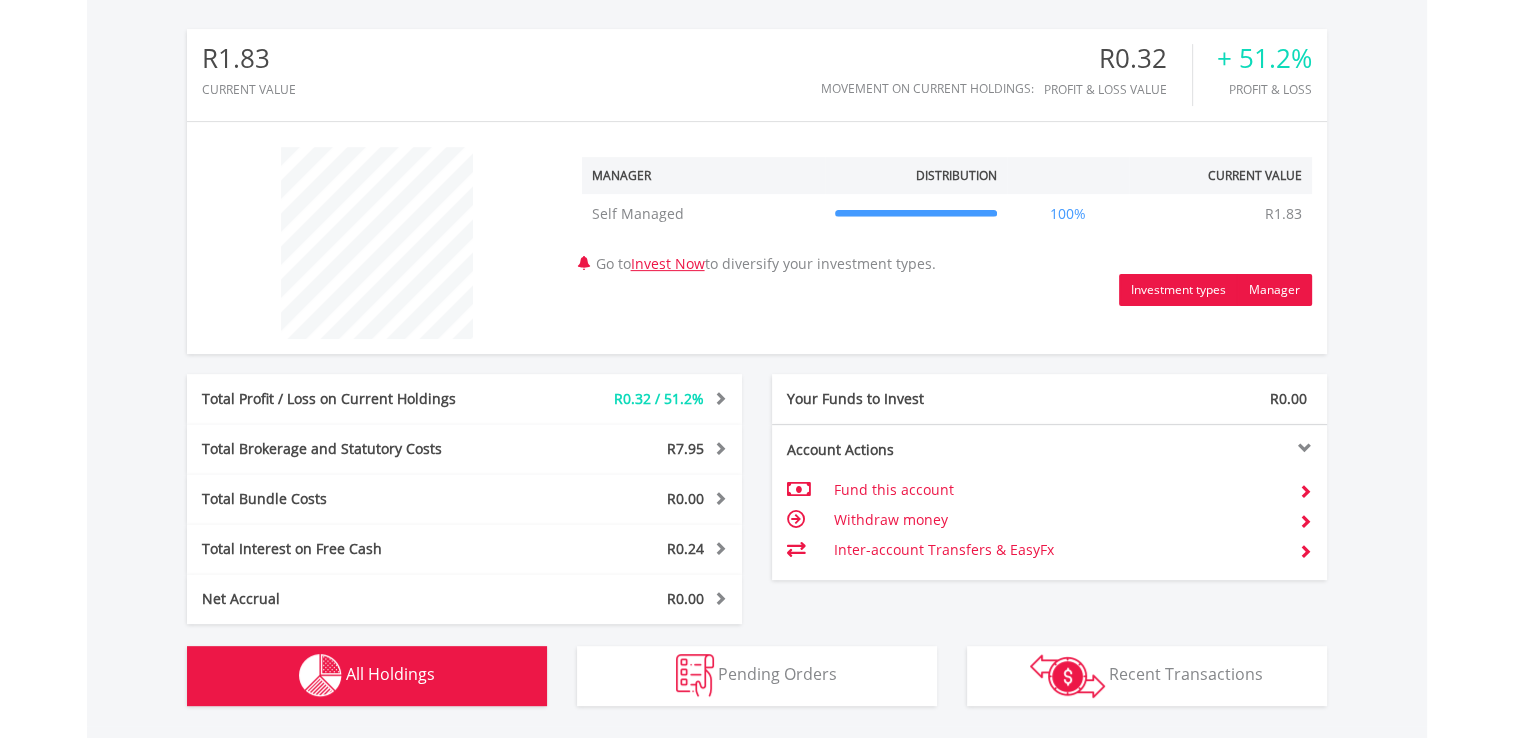 click on "Investment types" at bounding box center [1178, 290] 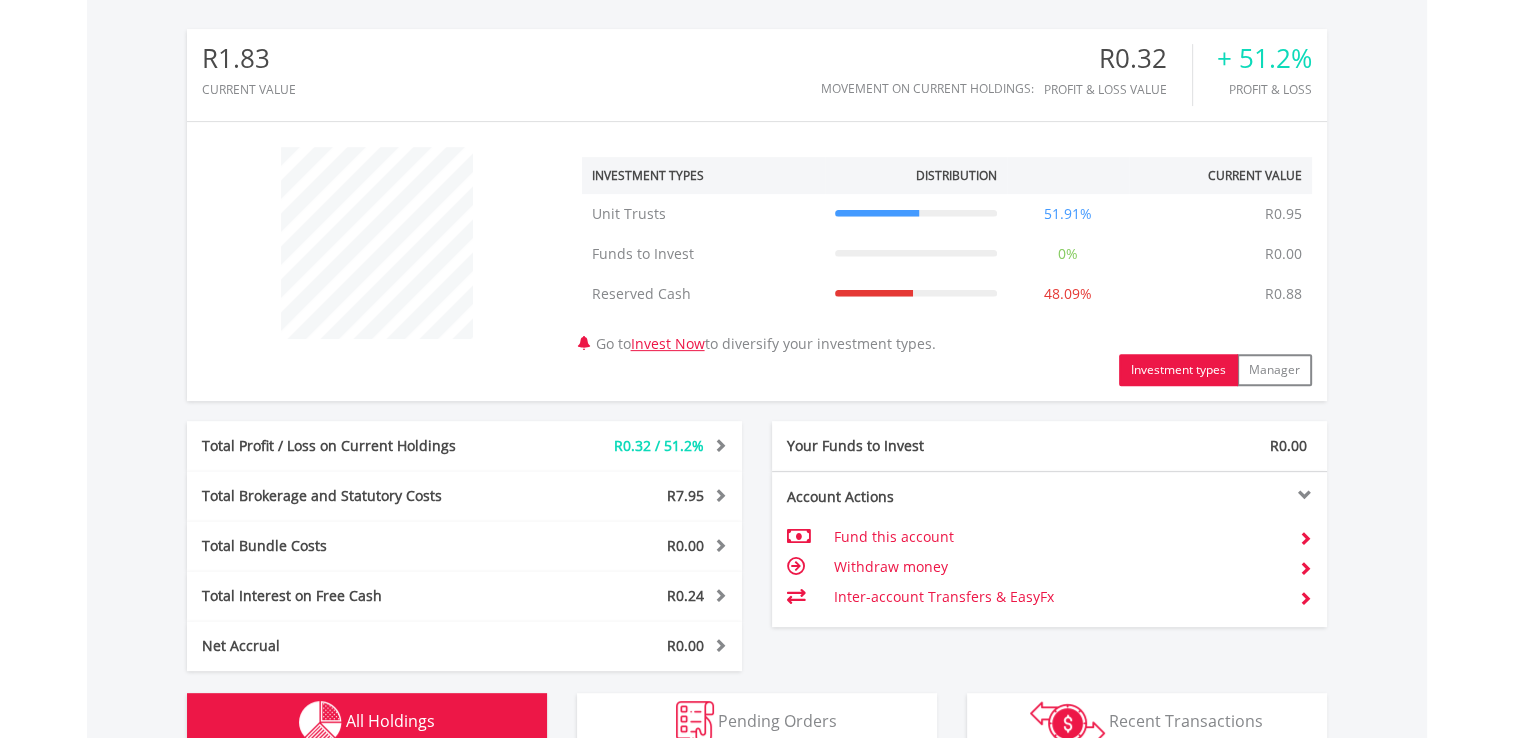 click at bounding box center [1188, 495] 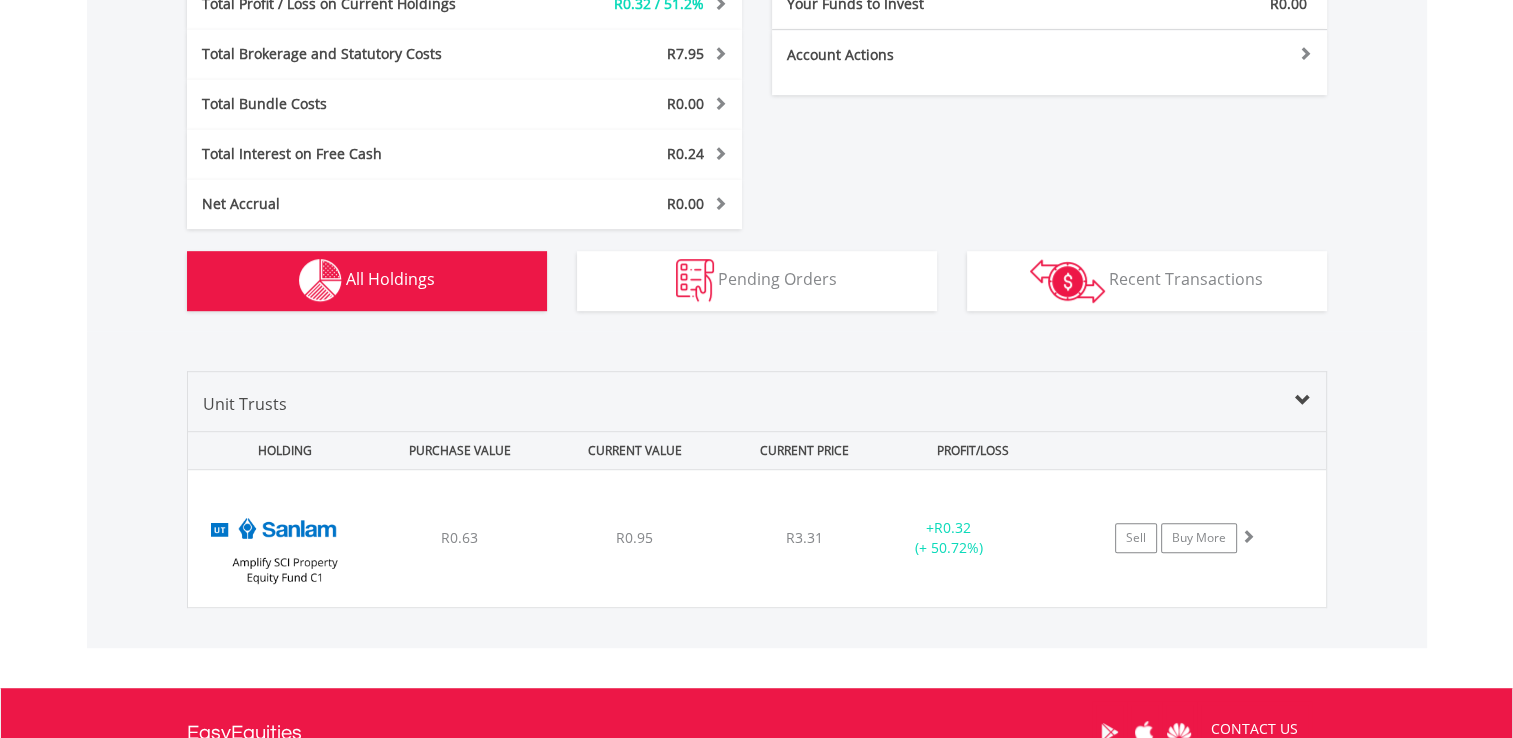 scroll, scrollTop: 1086, scrollLeft: 0, axis: vertical 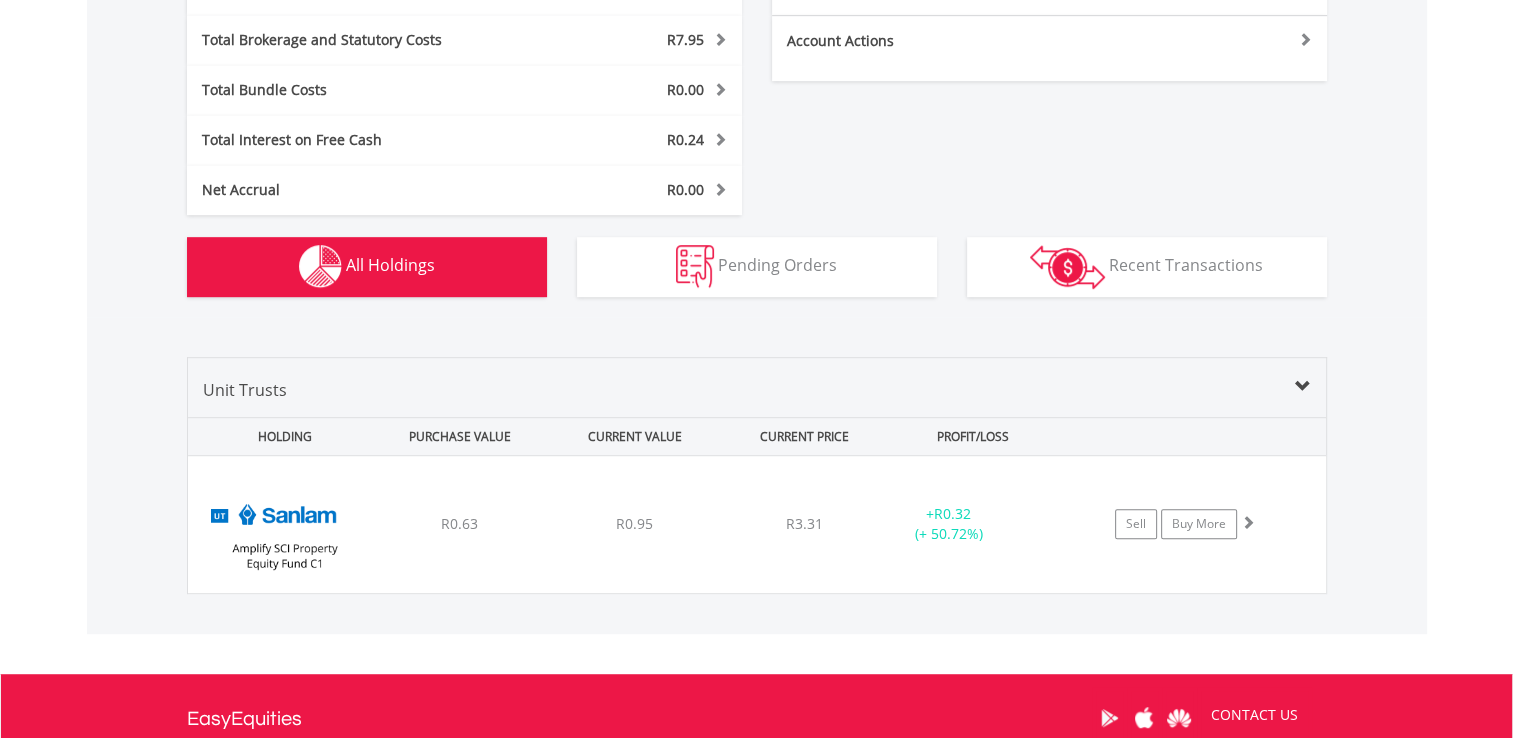 click at bounding box center (1303, 387) 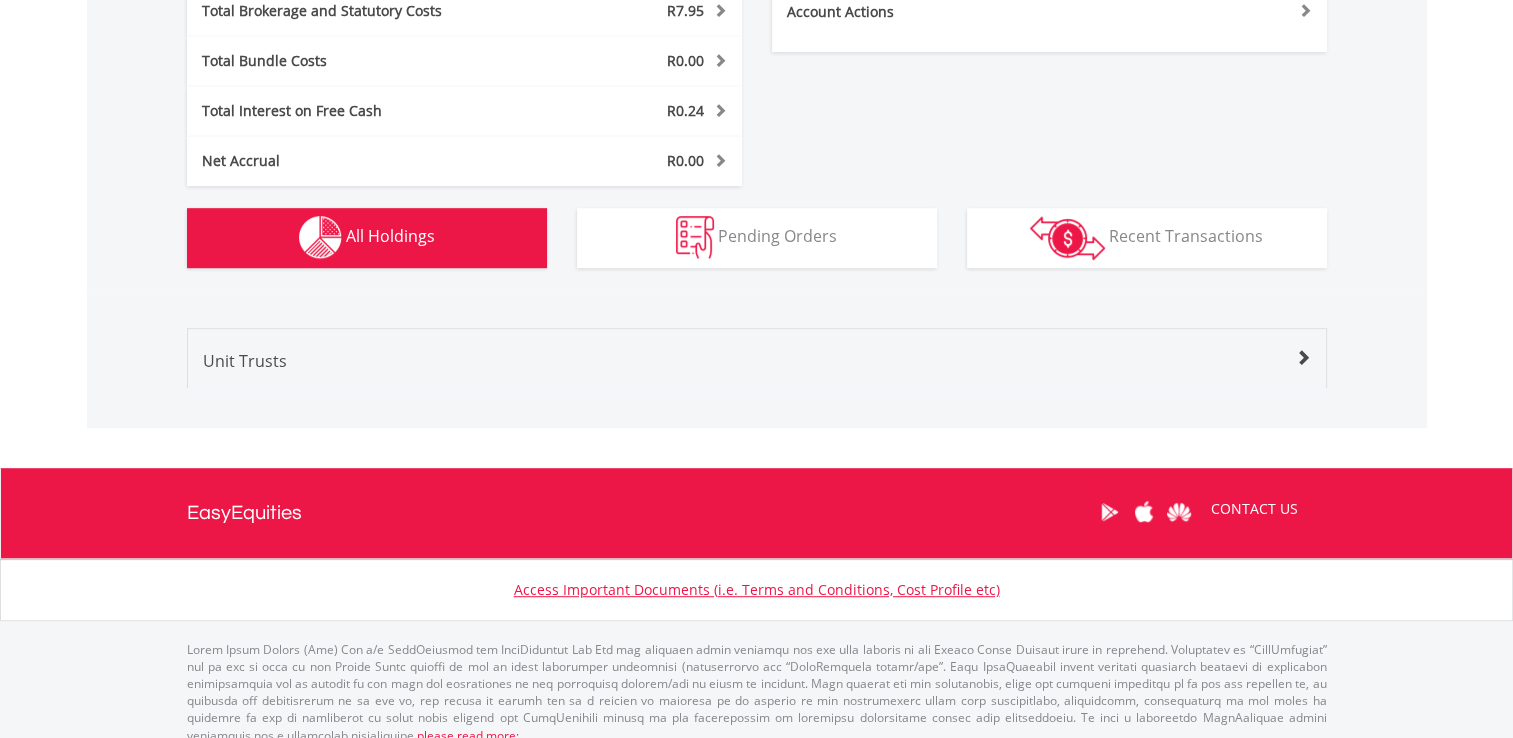 scroll, scrollTop: 1131, scrollLeft: 0, axis: vertical 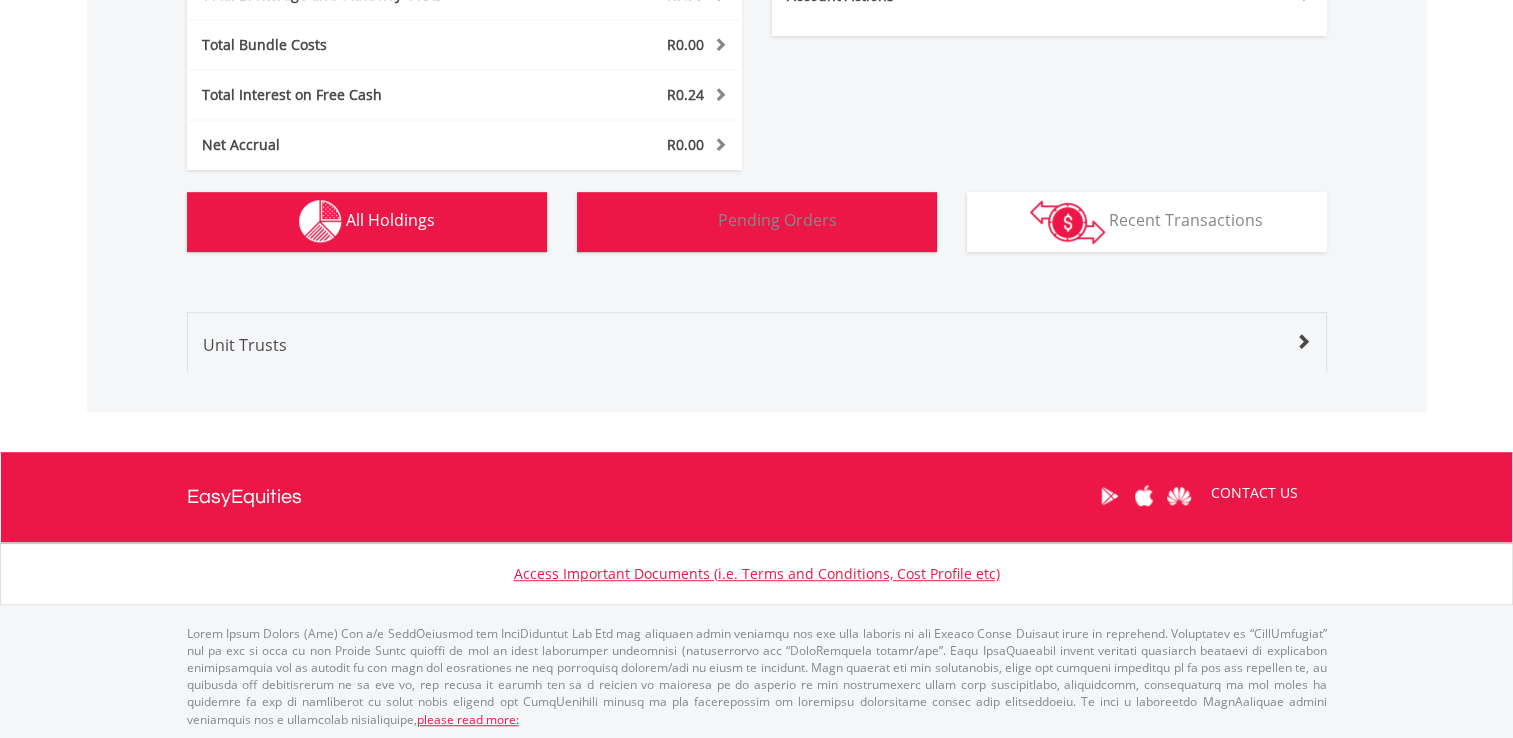 click on "Pending Orders
Pending Orders" at bounding box center [757, 222] 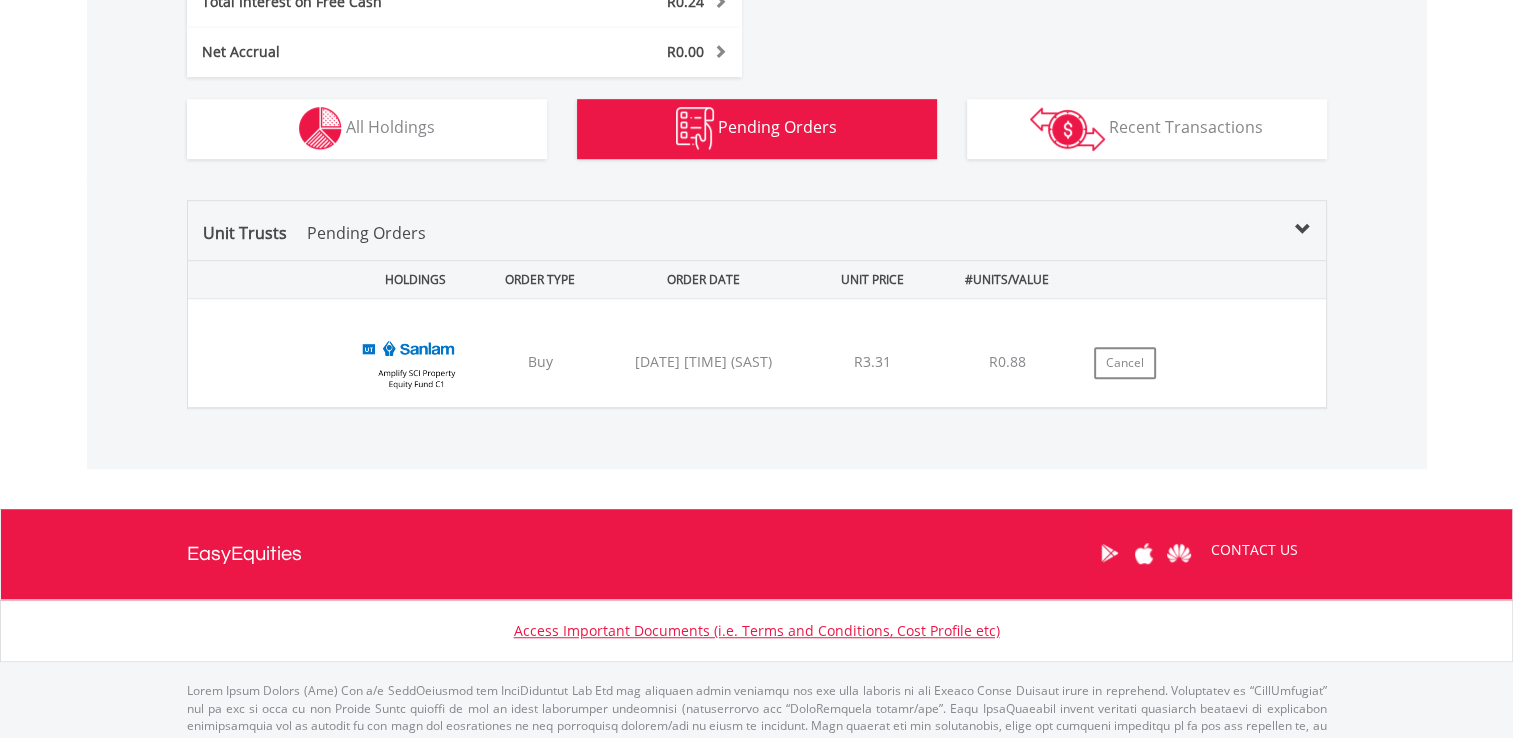 scroll, scrollTop: 1280, scrollLeft: 0, axis: vertical 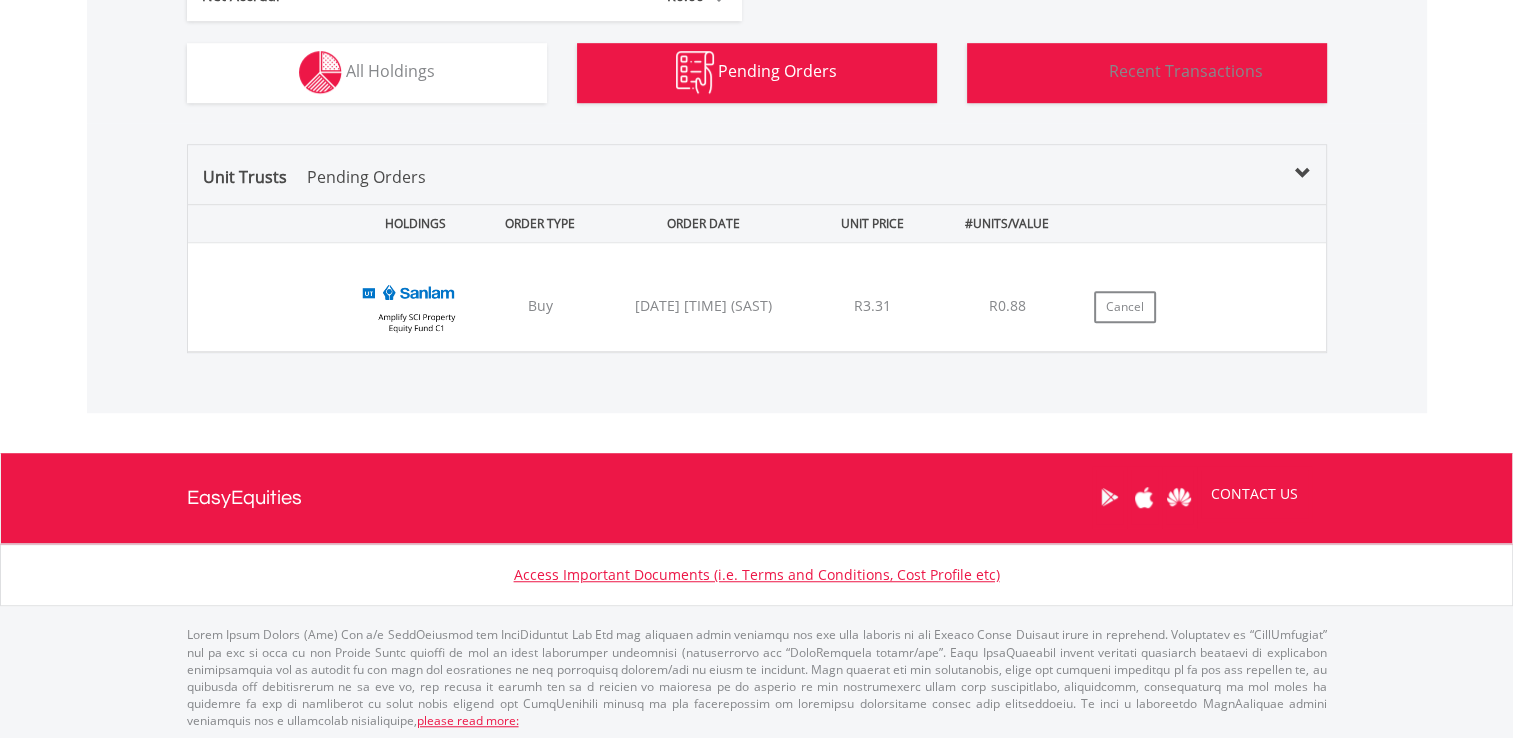 click on "Recent Transactions" at bounding box center (1186, 71) 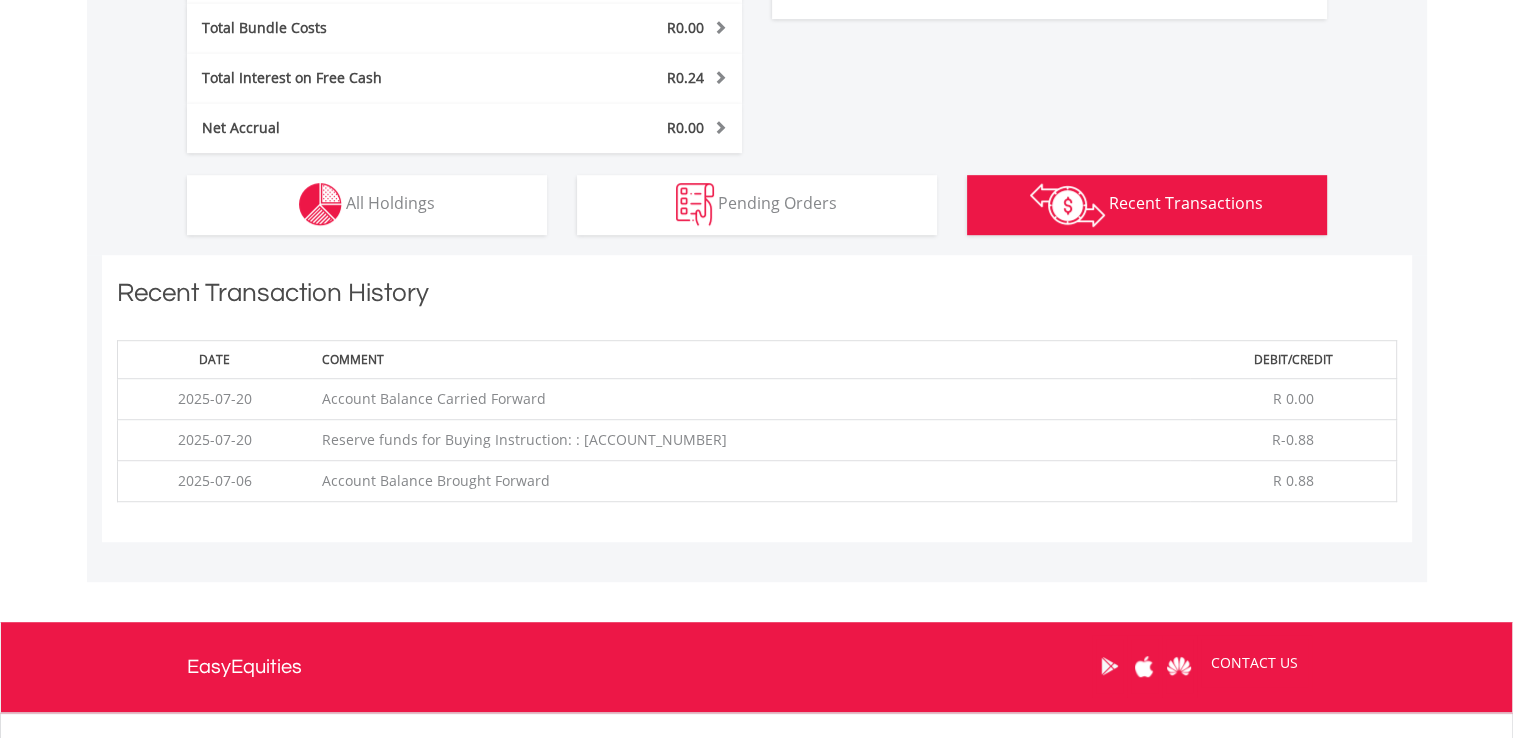 scroll, scrollTop: 1108, scrollLeft: 0, axis: vertical 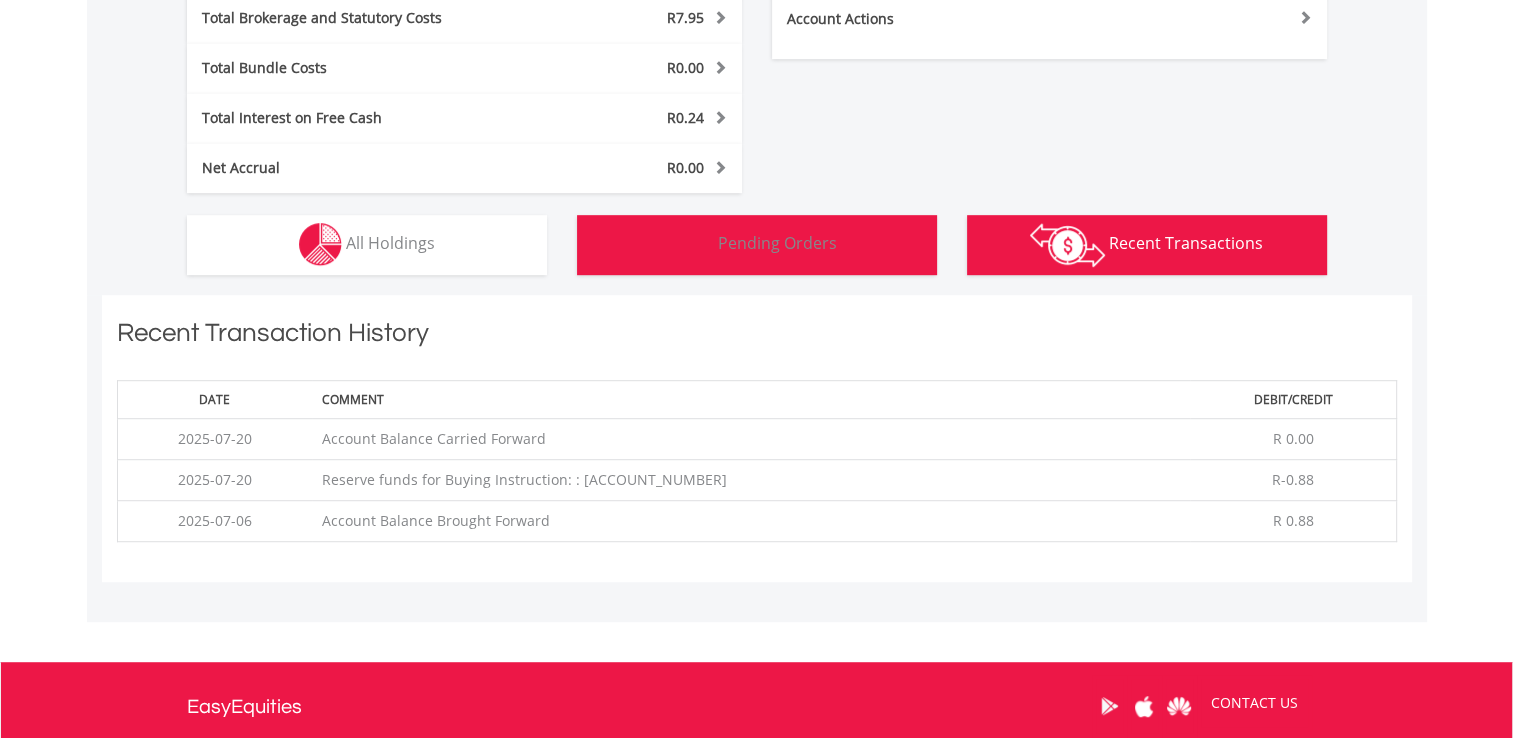 click on "Pending Orders" at bounding box center [777, 243] 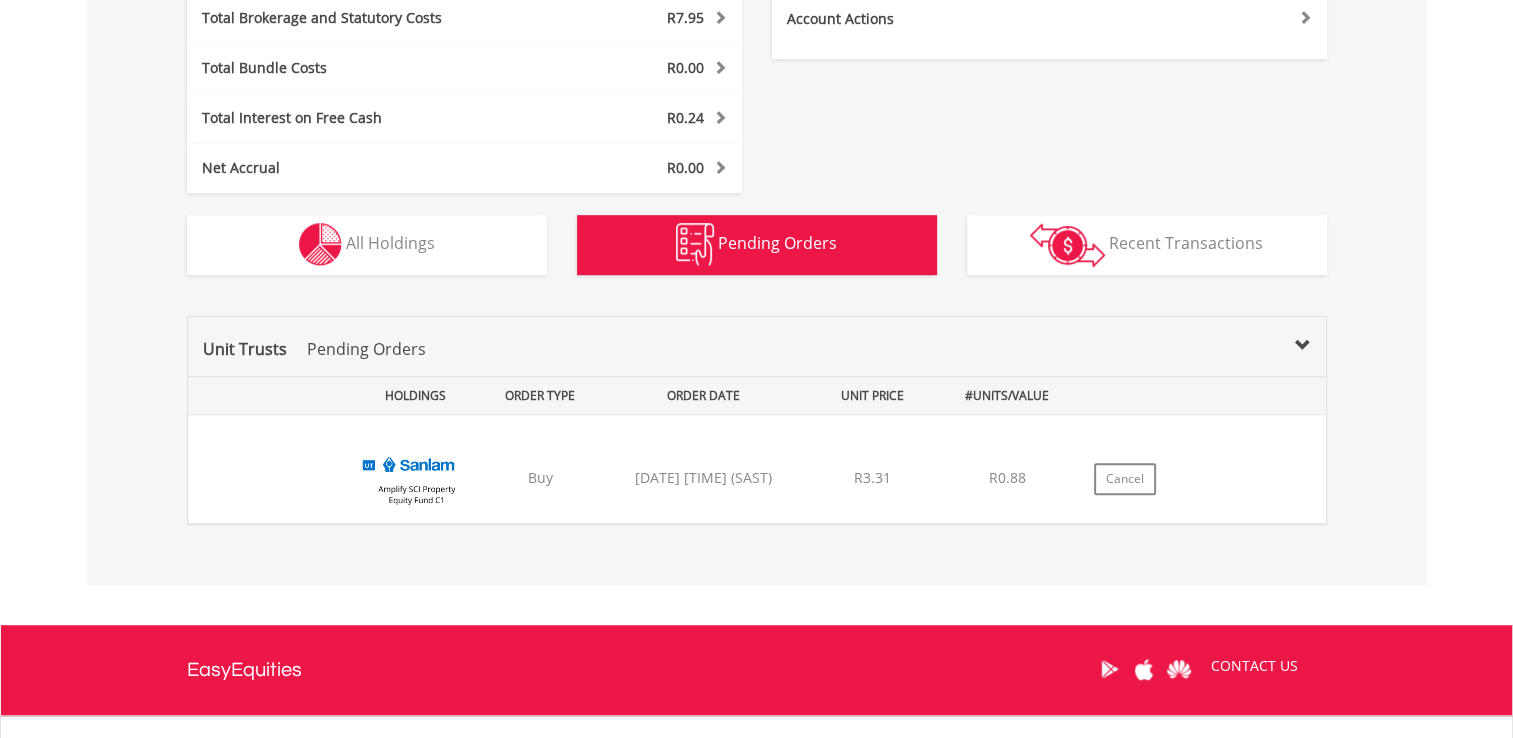 click at bounding box center [1303, 346] 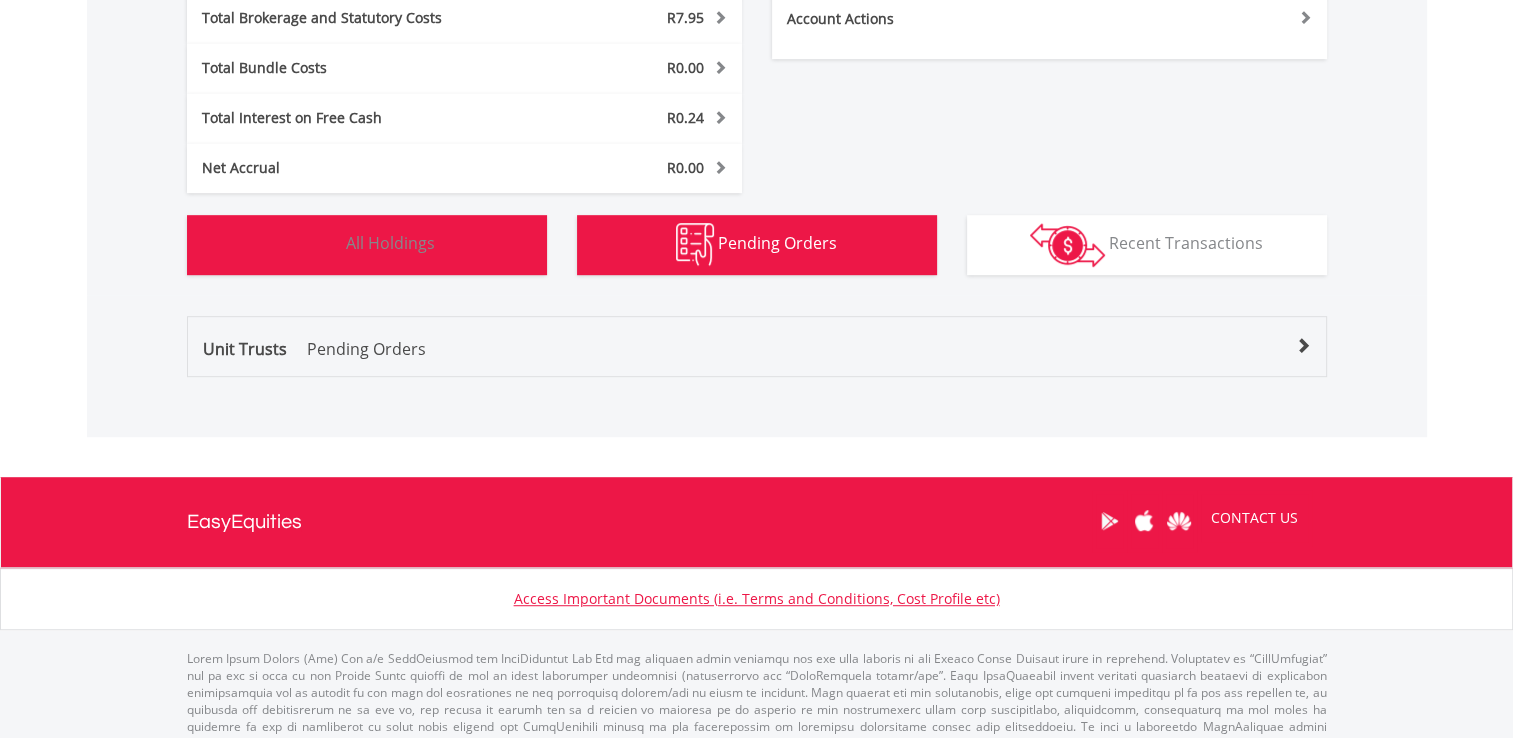 click on "Holdings
All Holdings" at bounding box center (367, 245) 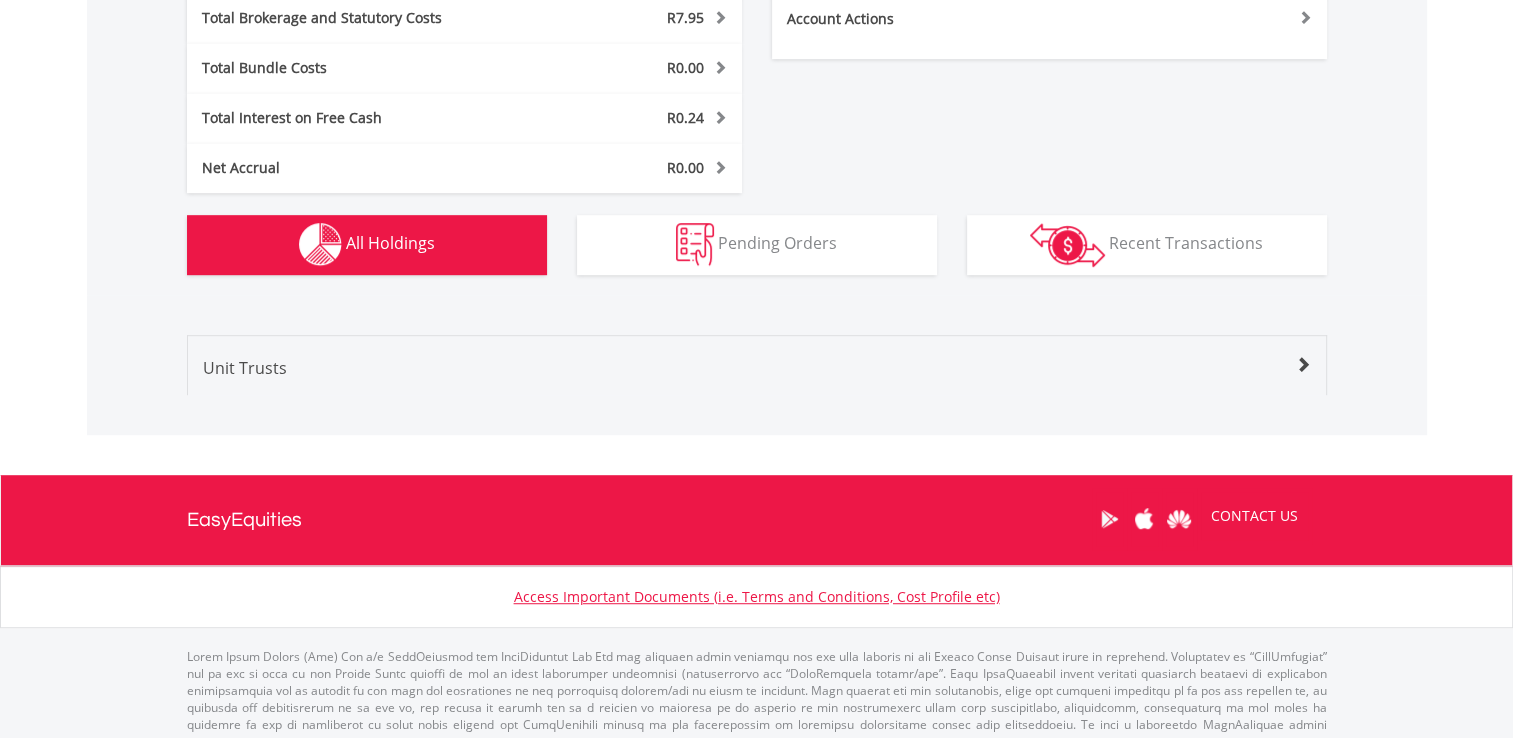 click at bounding box center [717, 117] 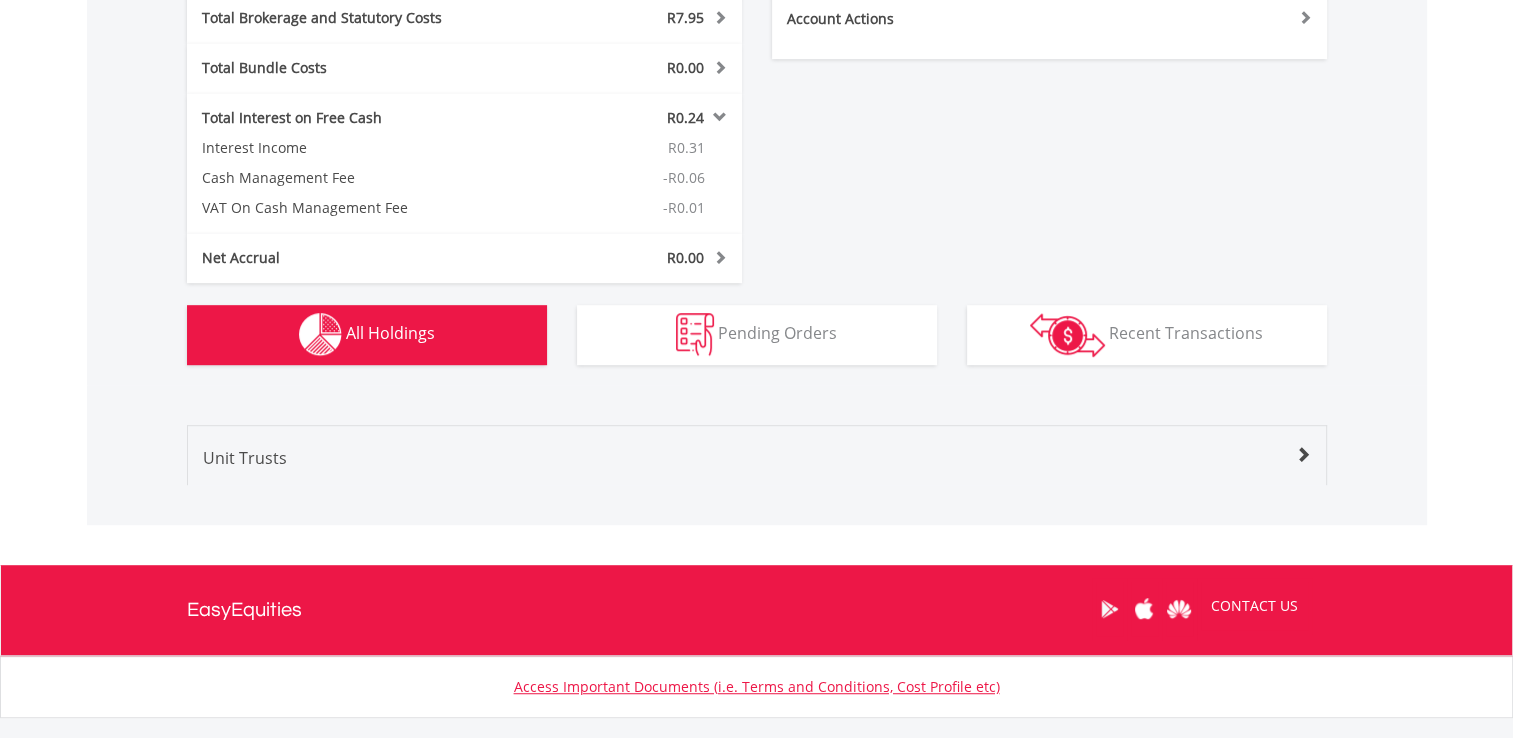 click at bounding box center [717, 117] 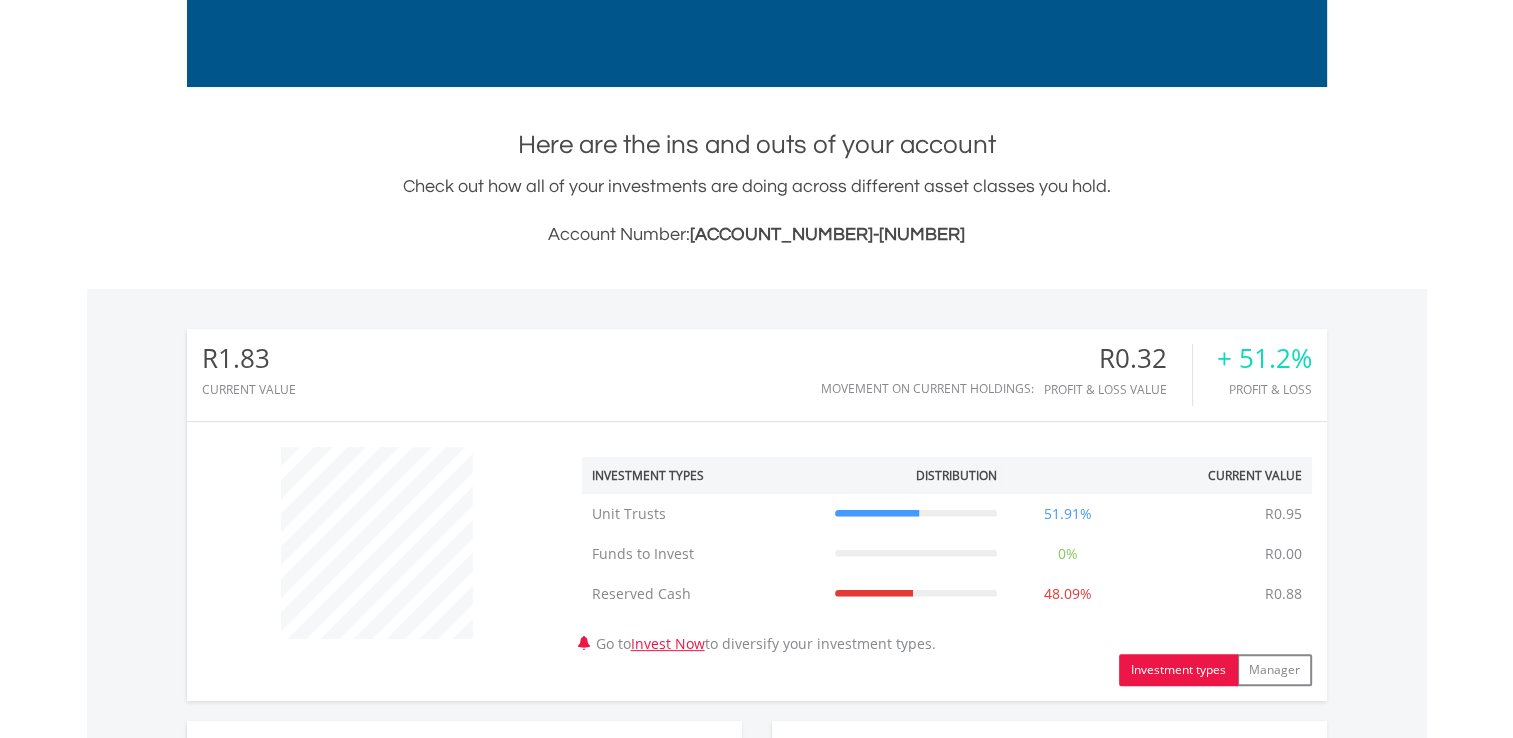 scroll, scrollTop: 0, scrollLeft: 0, axis: both 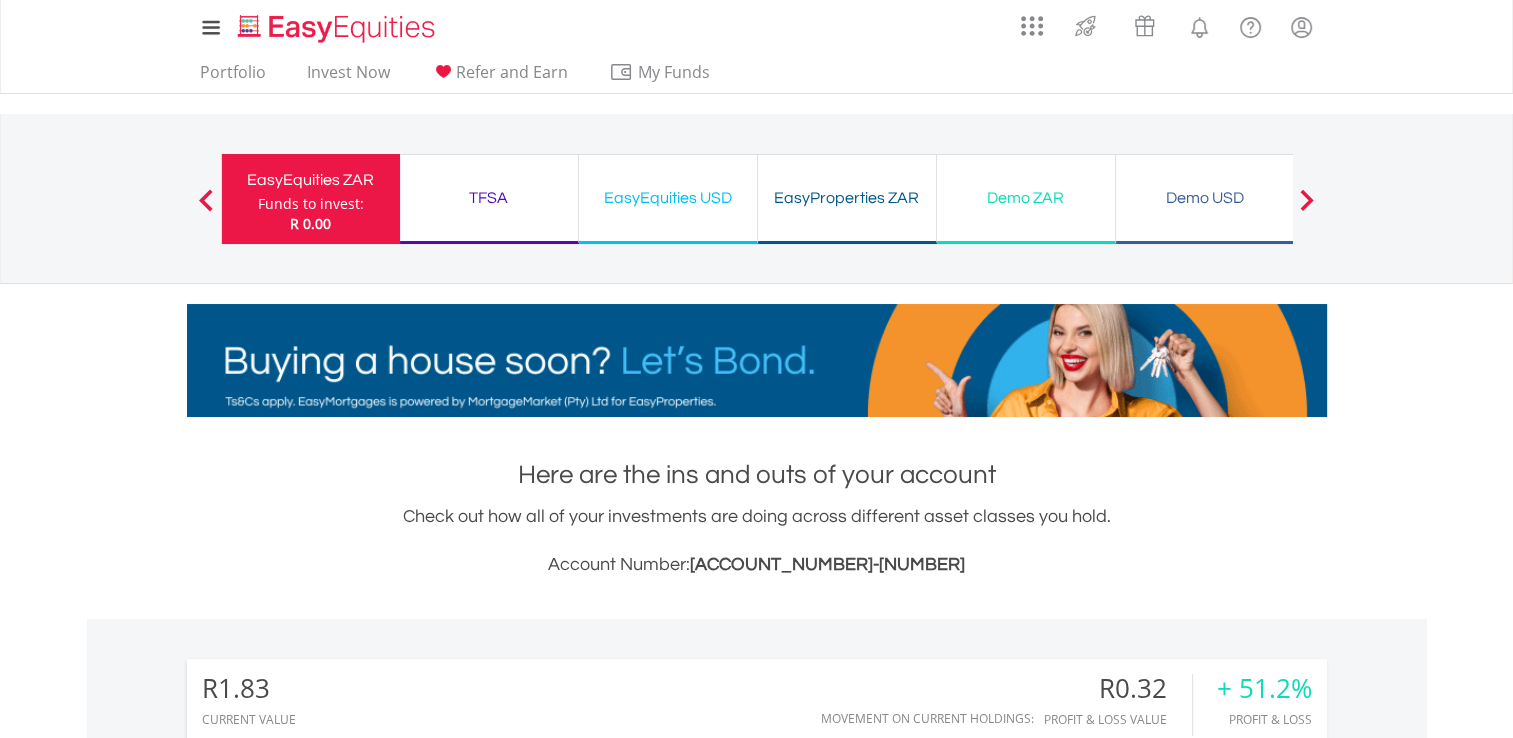 click on "Demo ZAR" at bounding box center [1026, 198] 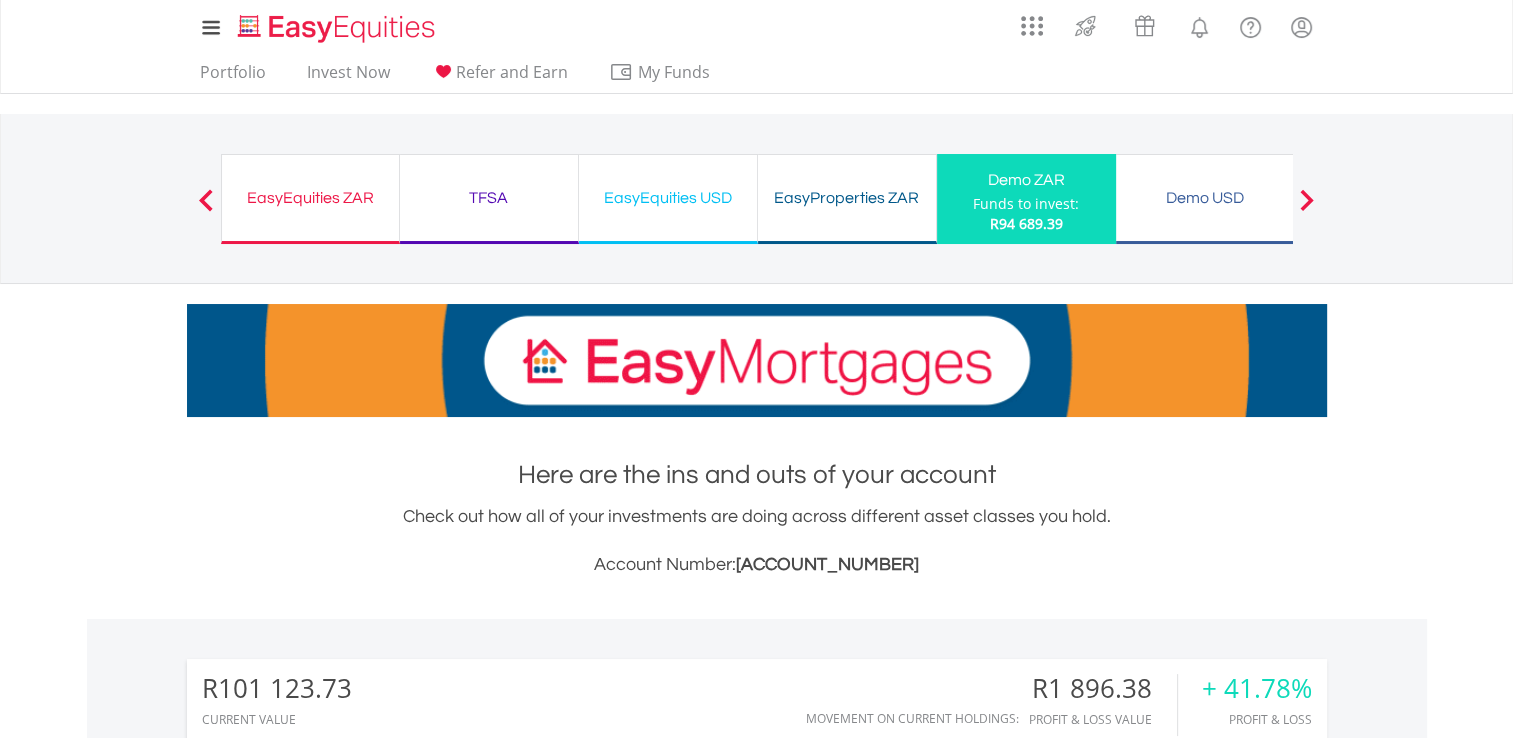 scroll, scrollTop: 574, scrollLeft: 0, axis: vertical 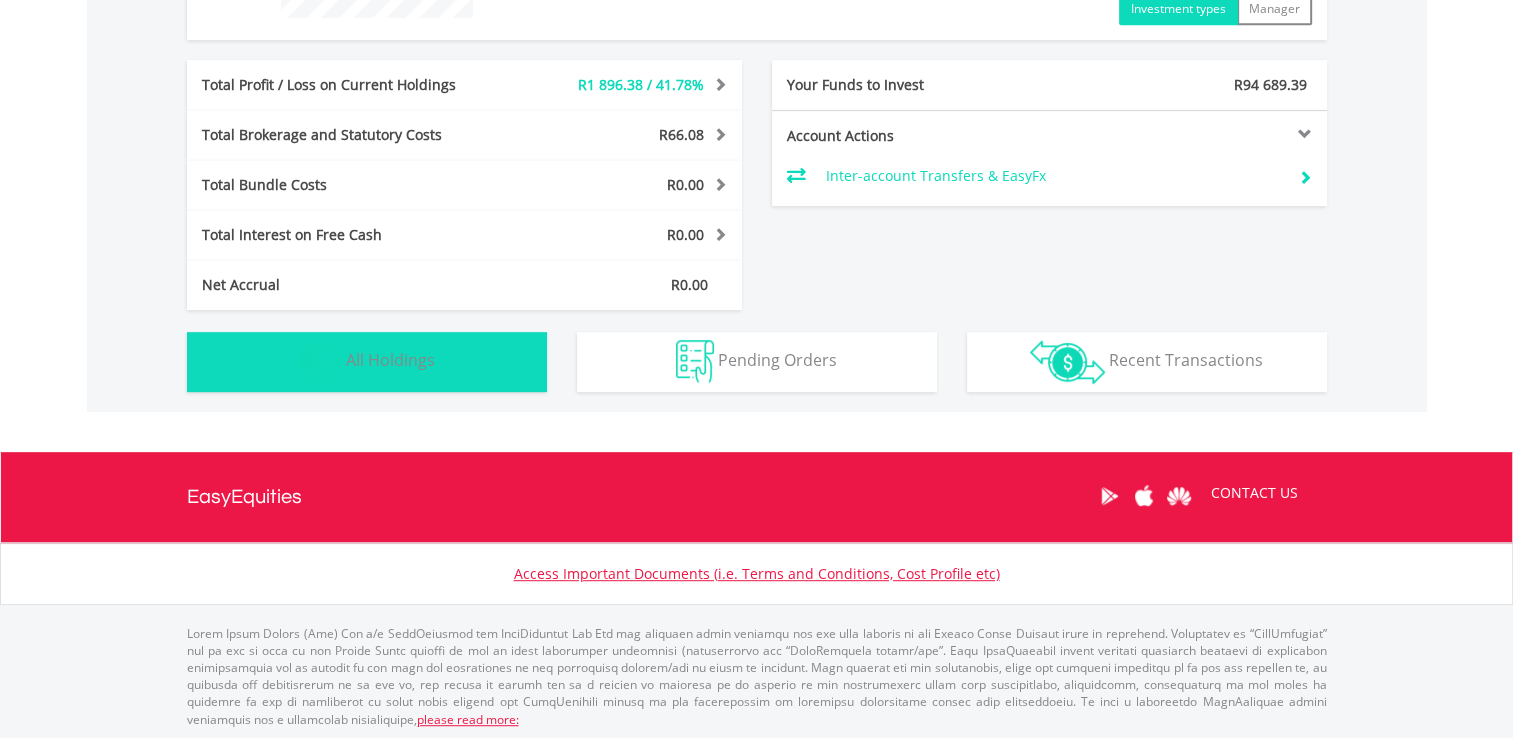 click on "Holdings
All Holdings" at bounding box center (367, 362) 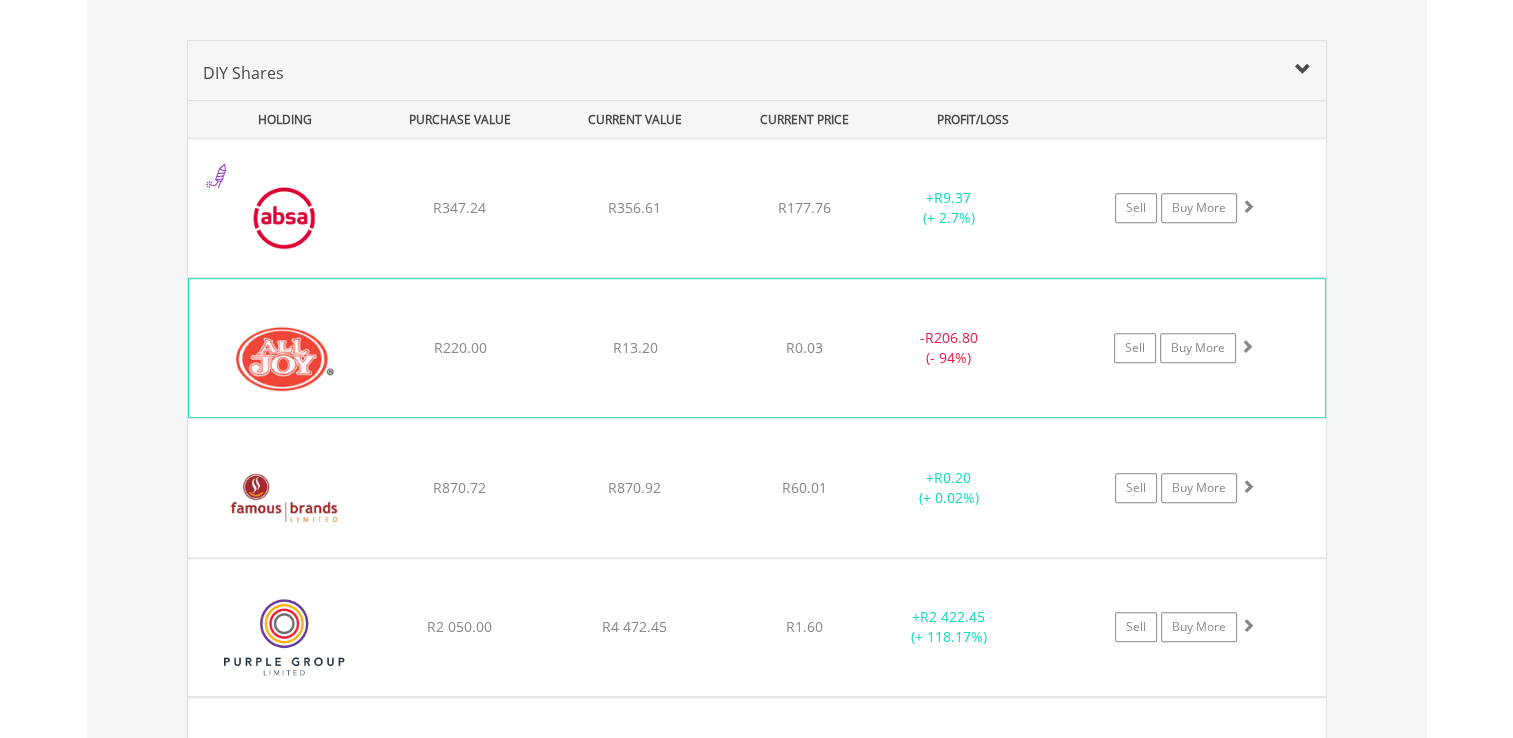 scroll, scrollTop: 1364, scrollLeft: 0, axis: vertical 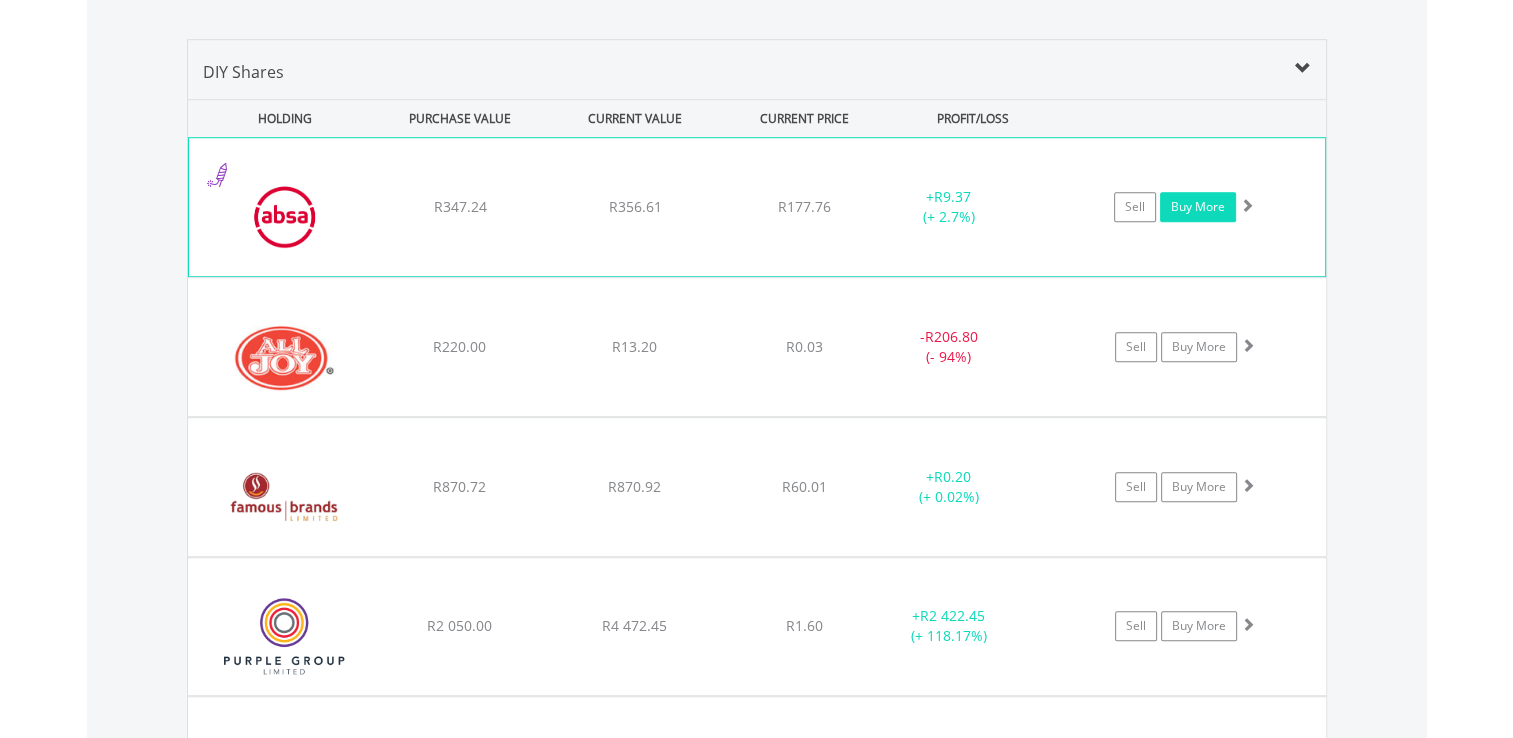 click on "Buy More" at bounding box center (1198, 207) 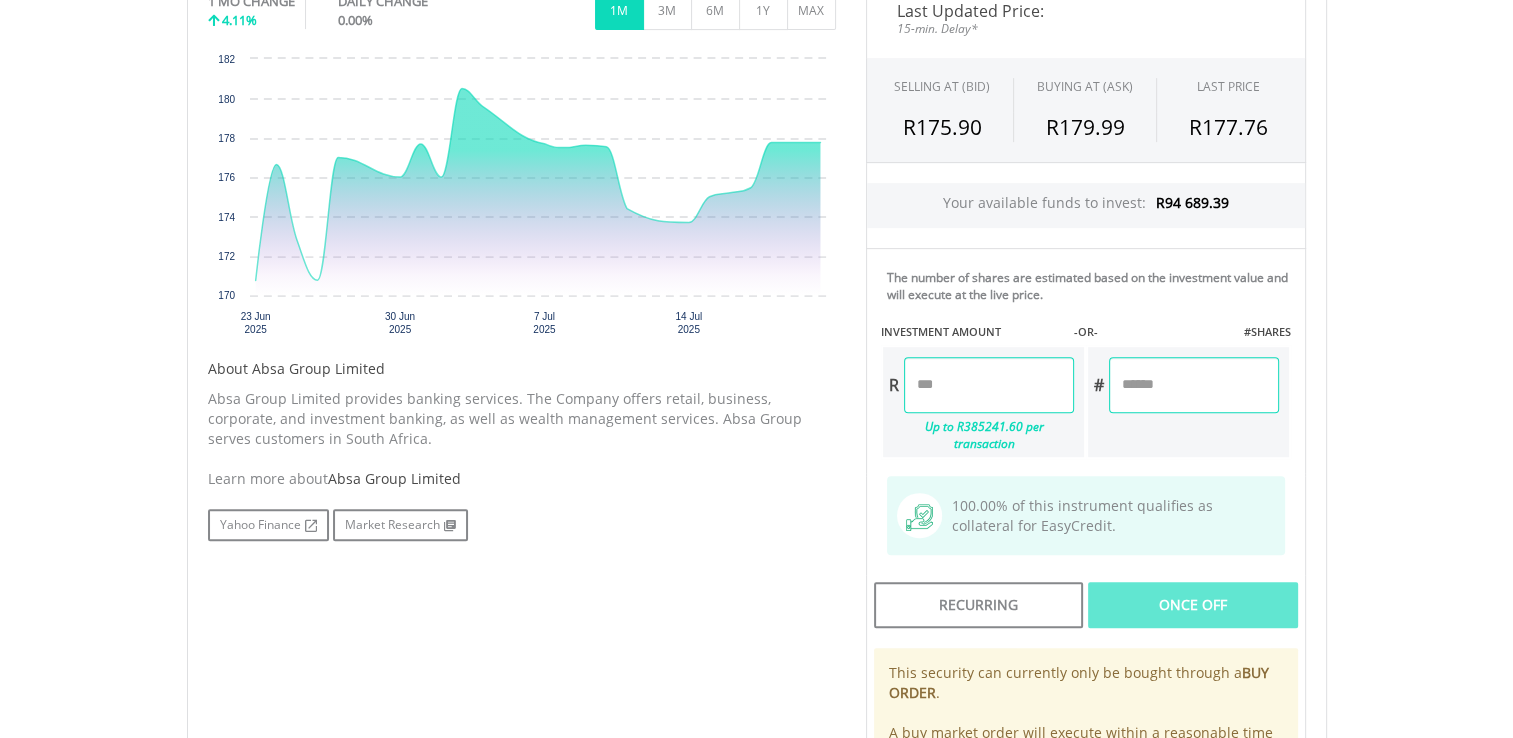 scroll, scrollTop: 710, scrollLeft: 0, axis: vertical 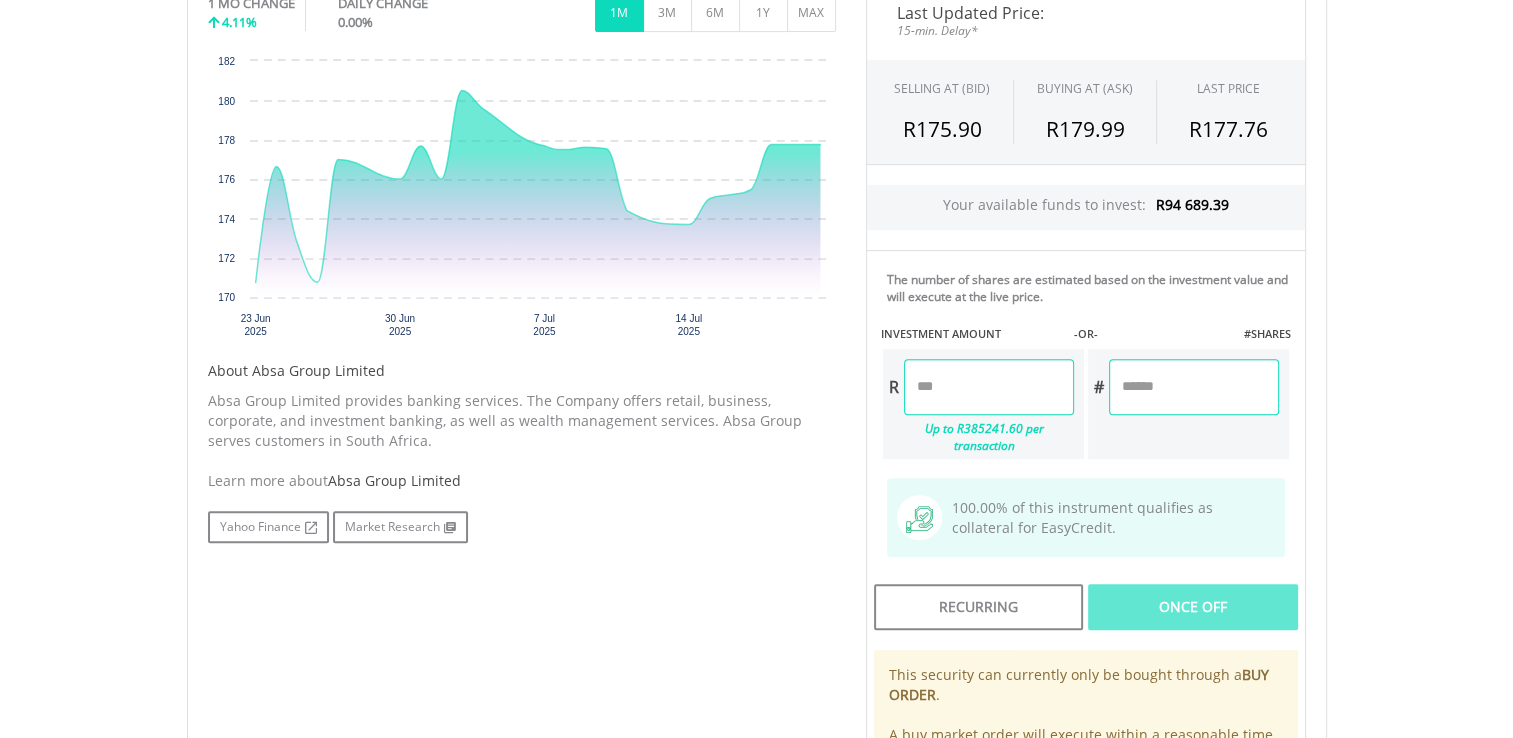 click at bounding box center [989, 387] 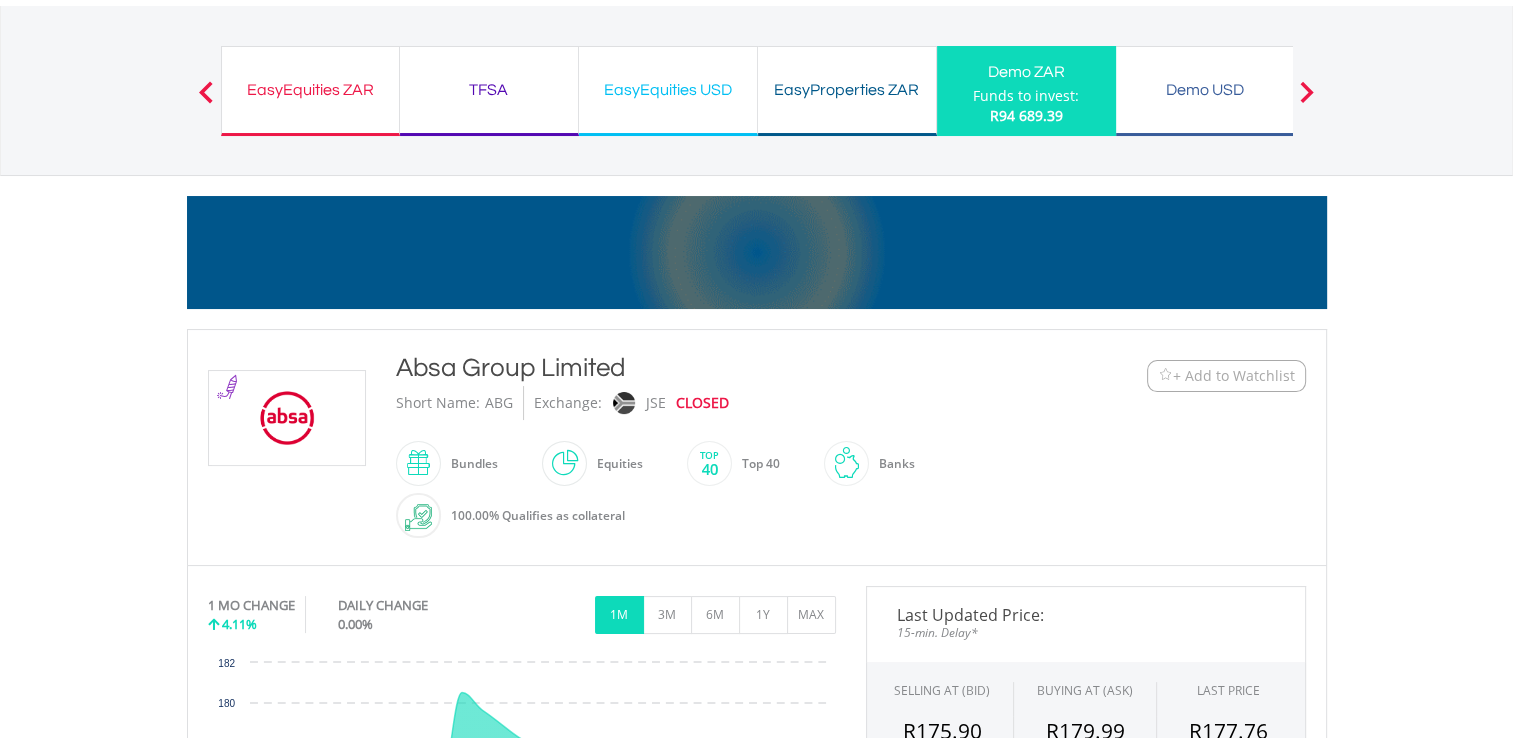 scroll, scrollTop: 0, scrollLeft: 0, axis: both 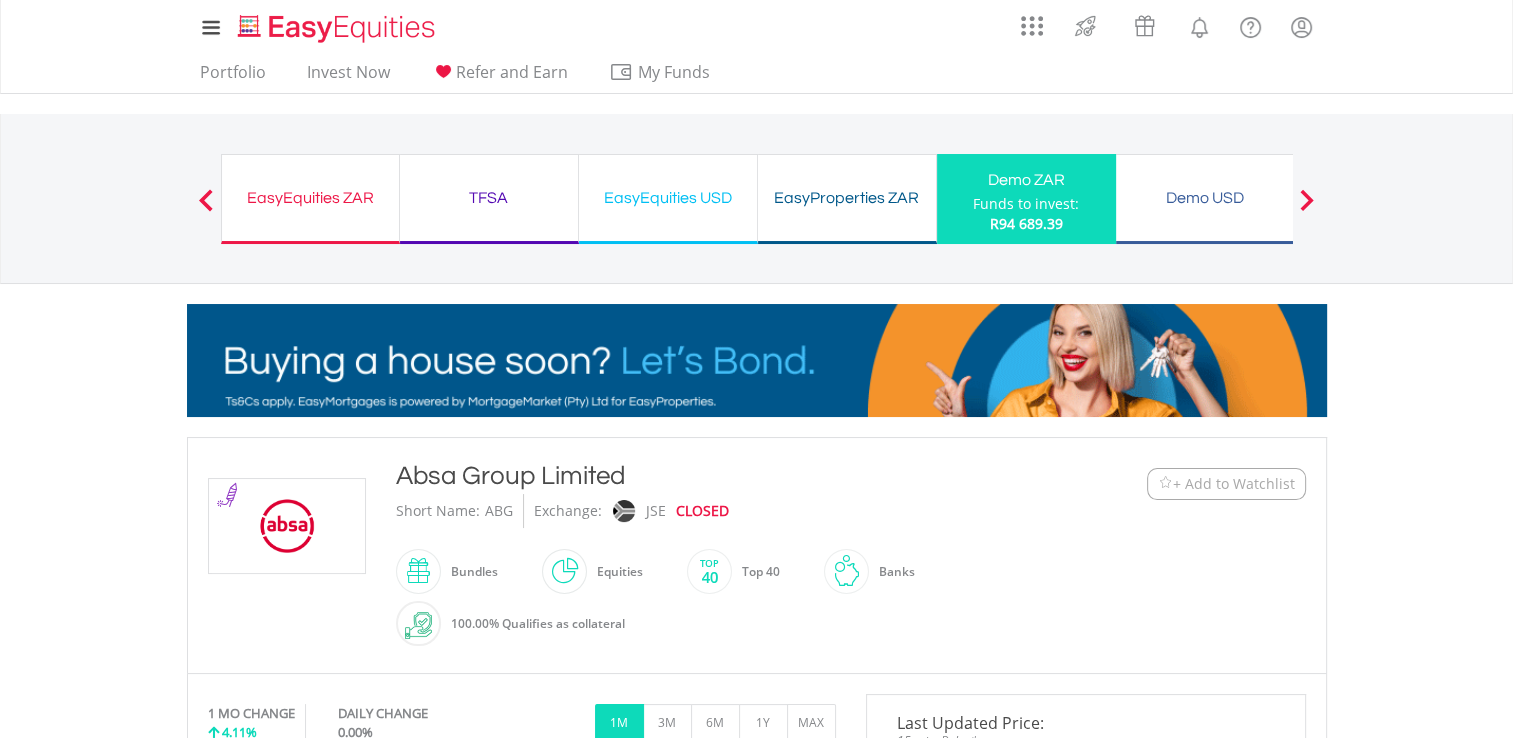 click on "EasyProperties ZAR" at bounding box center (847, 198) 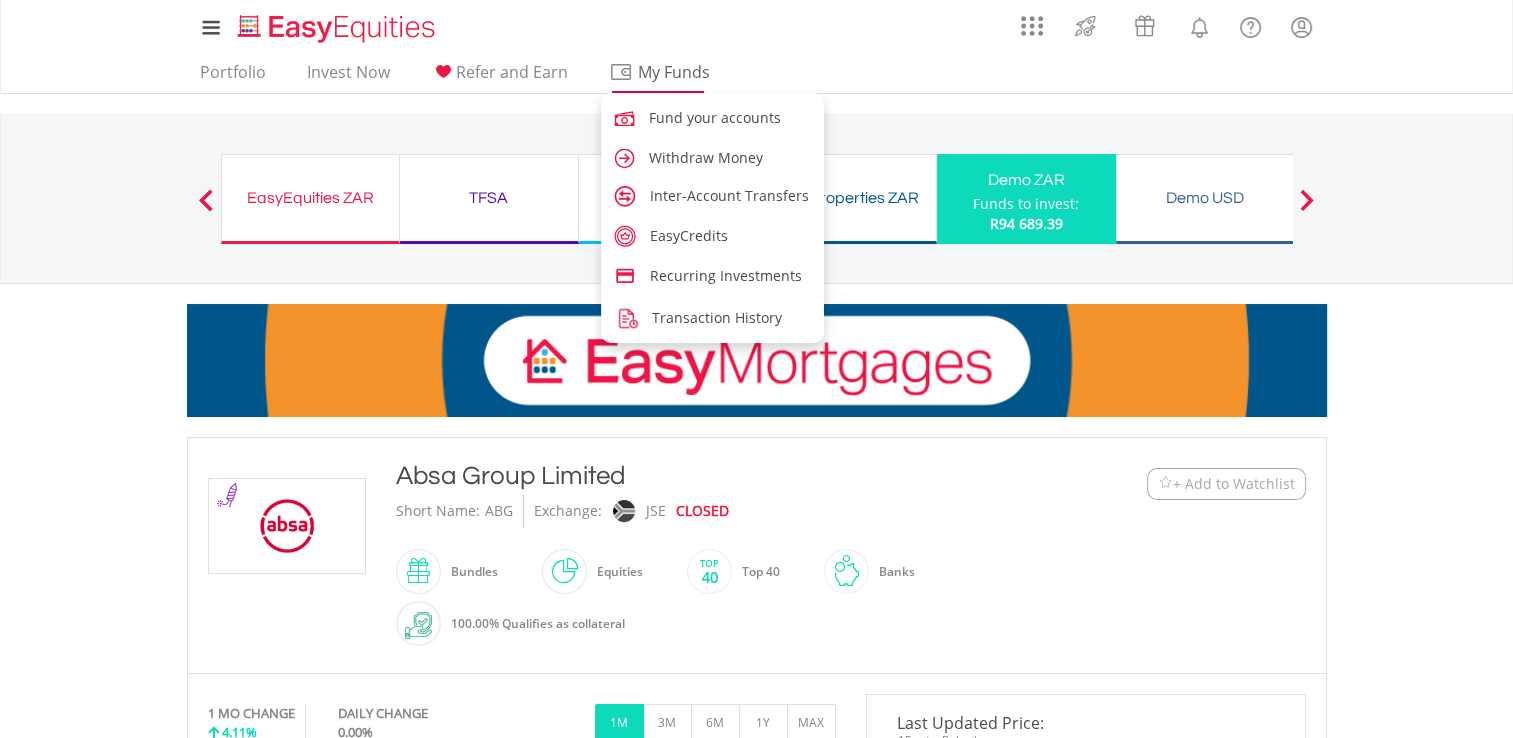 click on "My Funds" at bounding box center [674, 72] 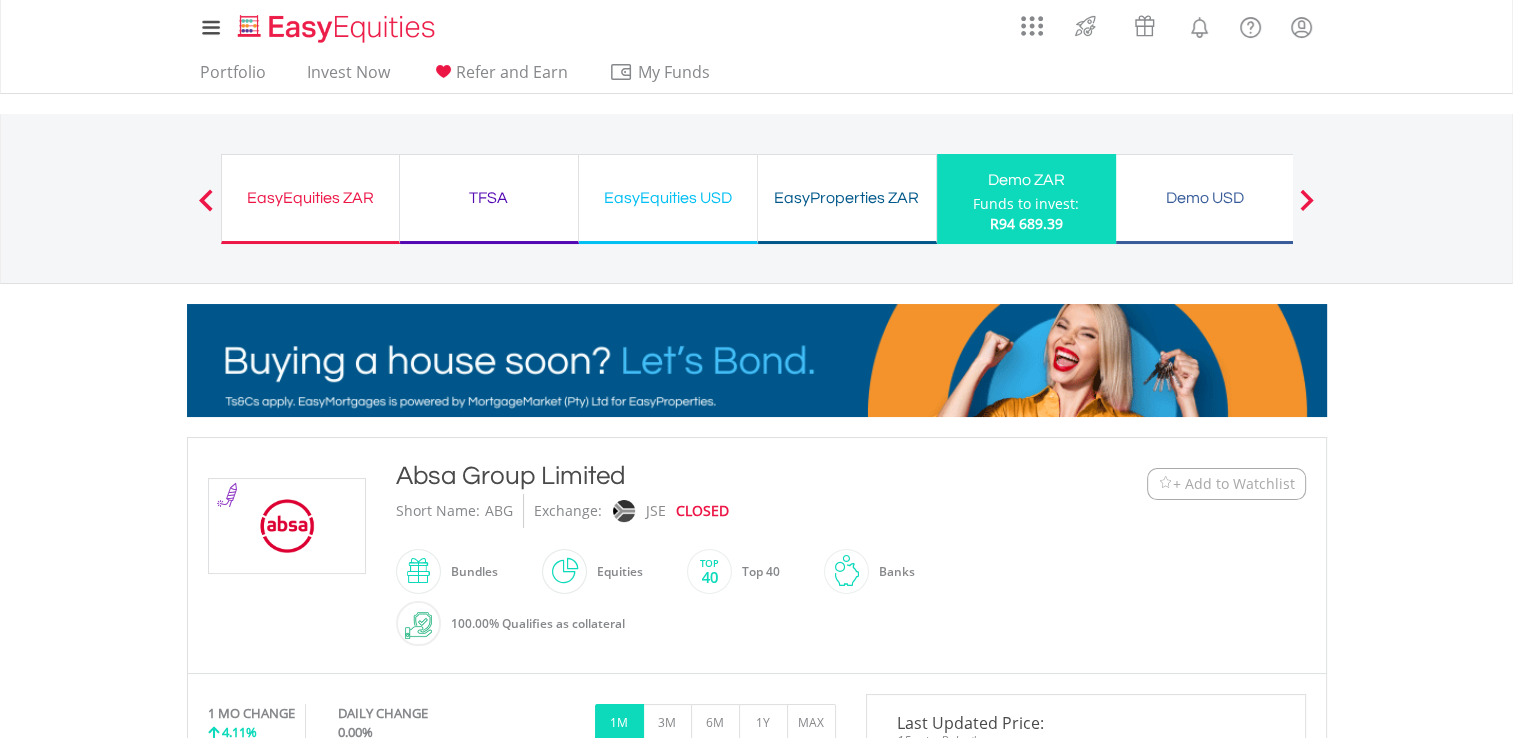 click on "EasyProperties ZAR
Funds to invest:
R94 689.39" at bounding box center (847, 199) 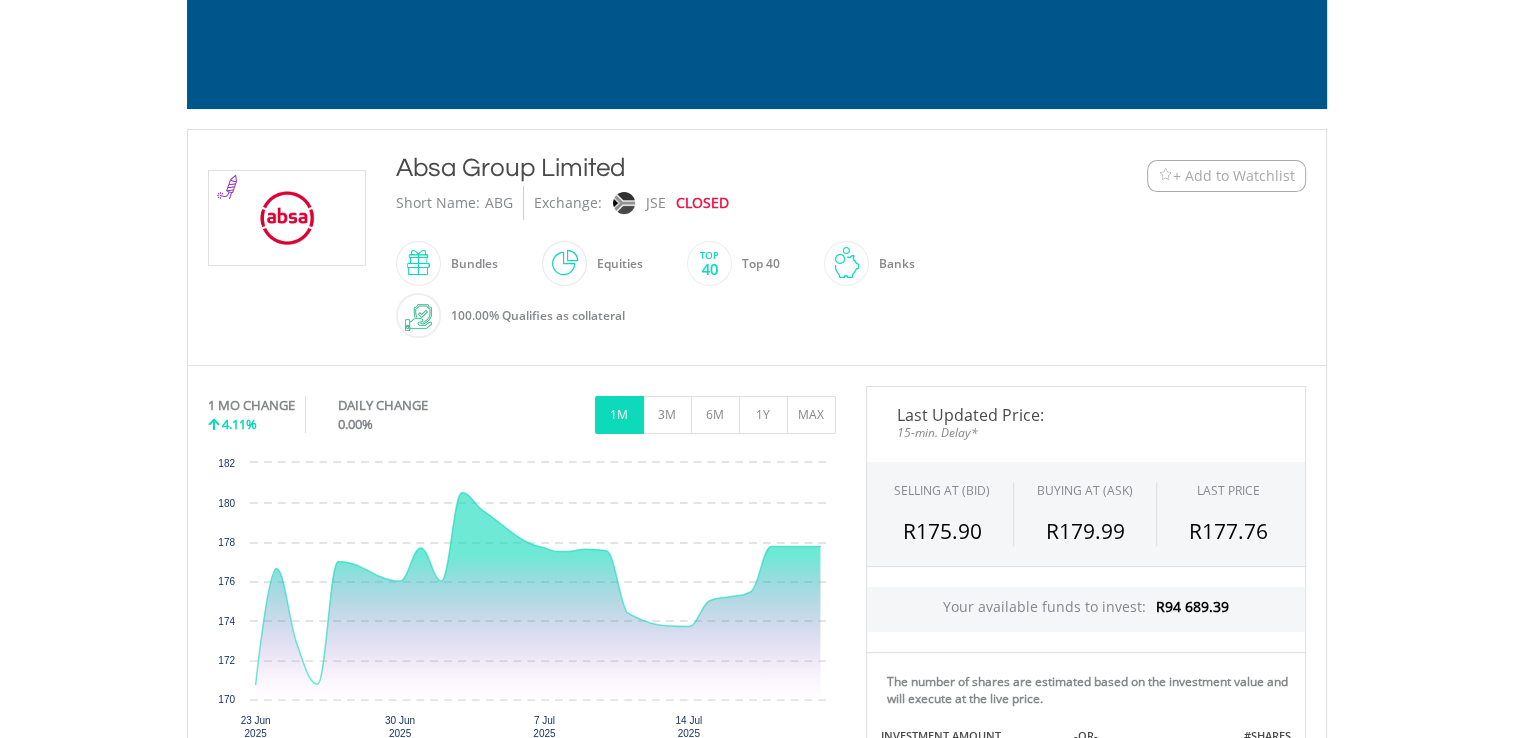scroll, scrollTop: 0, scrollLeft: 0, axis: both 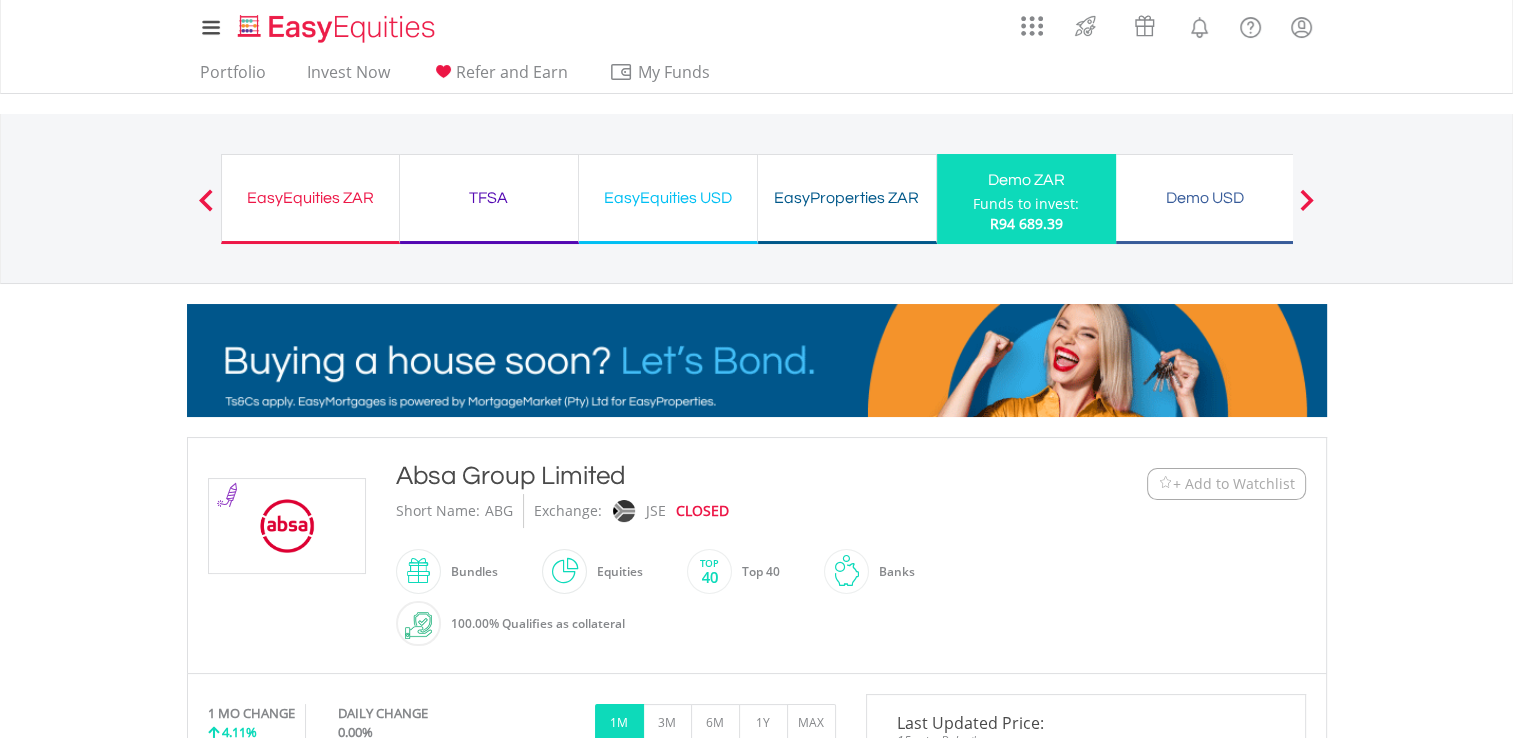 click on "TFSA
Funds to invest:
R94 689.39" at bounding box center (489, 199) 